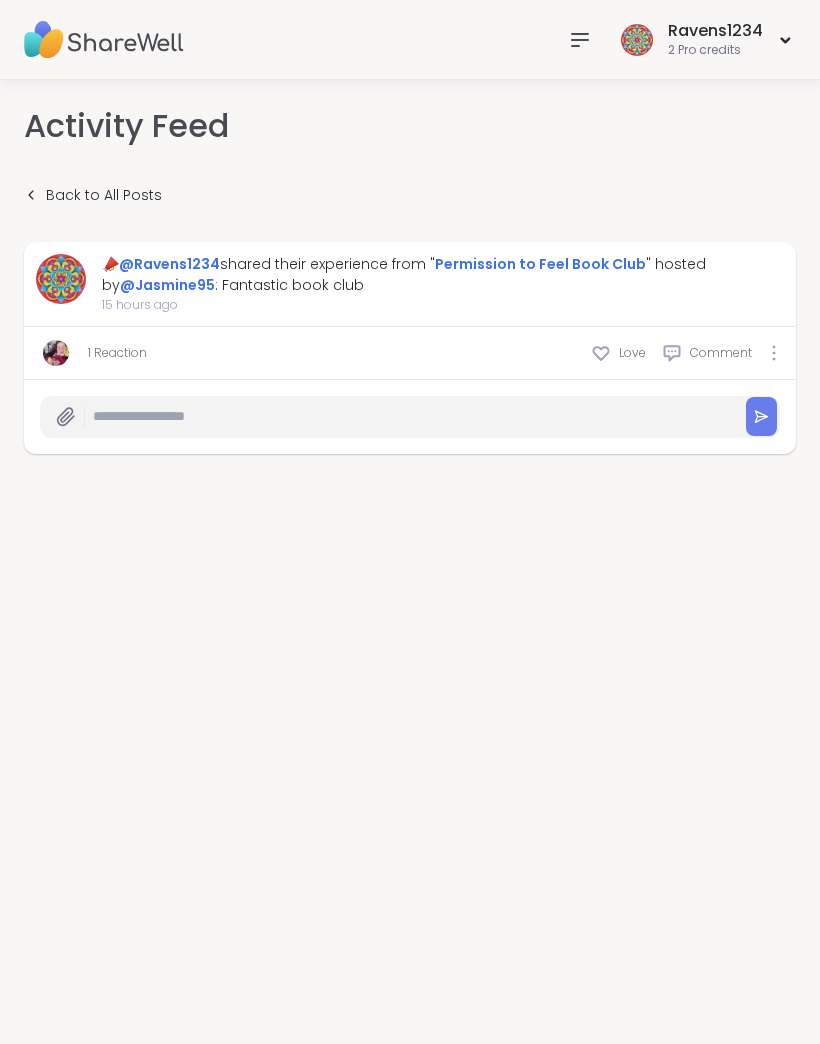scroll, scrollTop: 0, scrollLeft: 0, axis: both 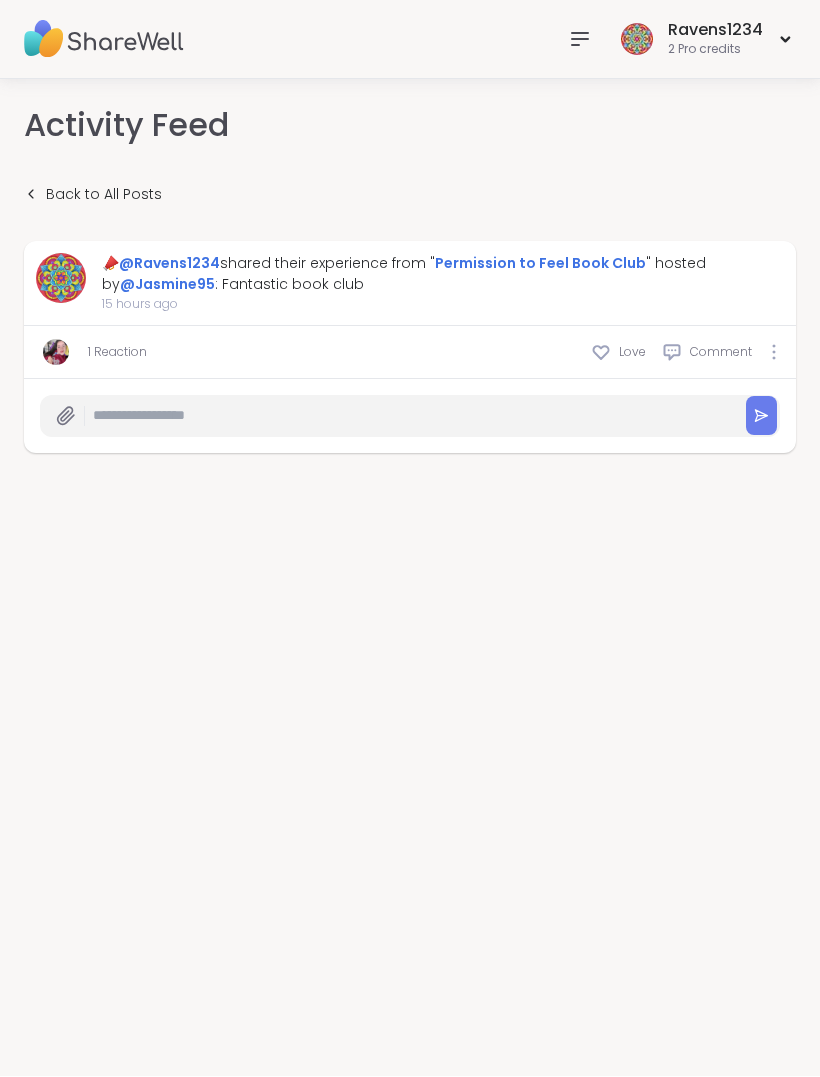 click on "Ravens1234" at bounding box center [715, 31] 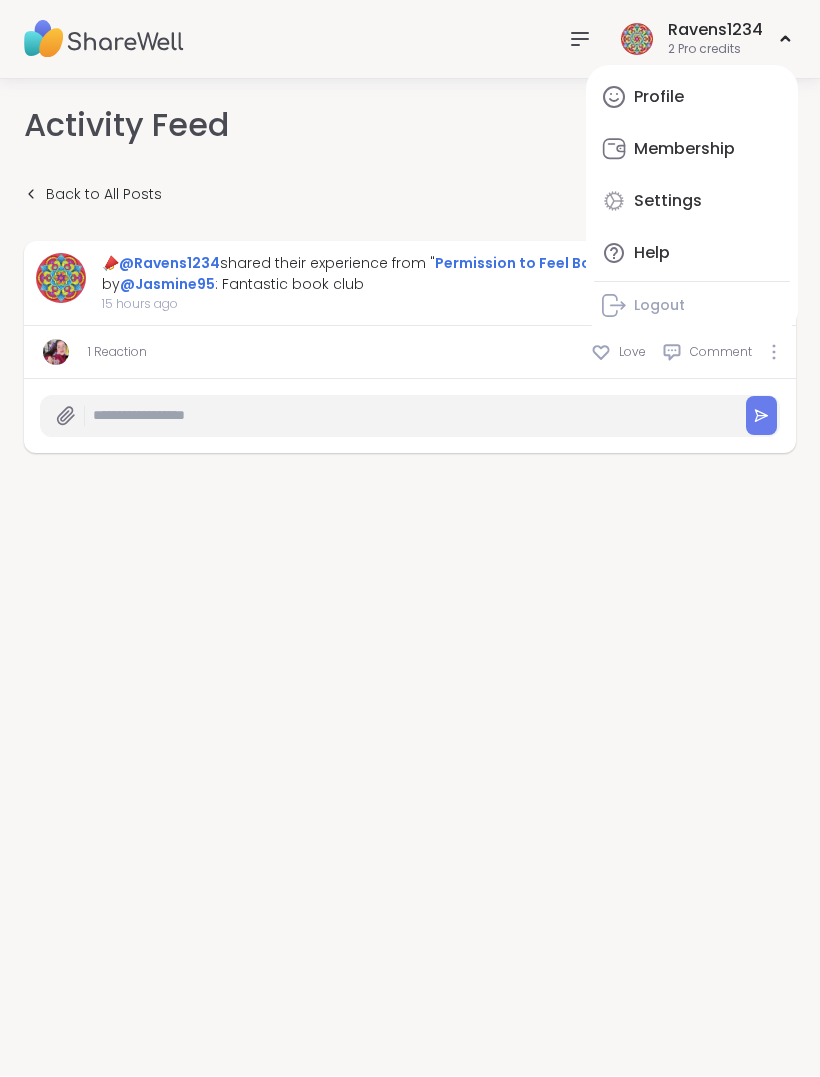 scroll, scrollTop: 1, scrollLeft: 0, axis: vertical 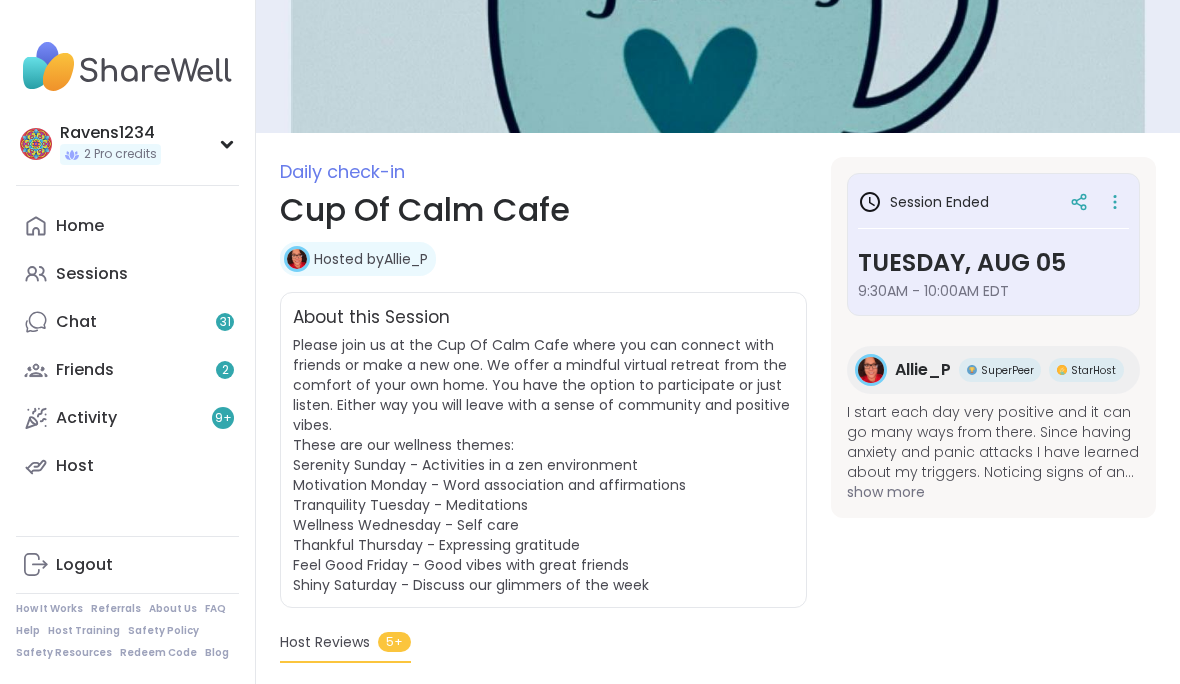click on "Sessions" at bounding box center (92, 274) 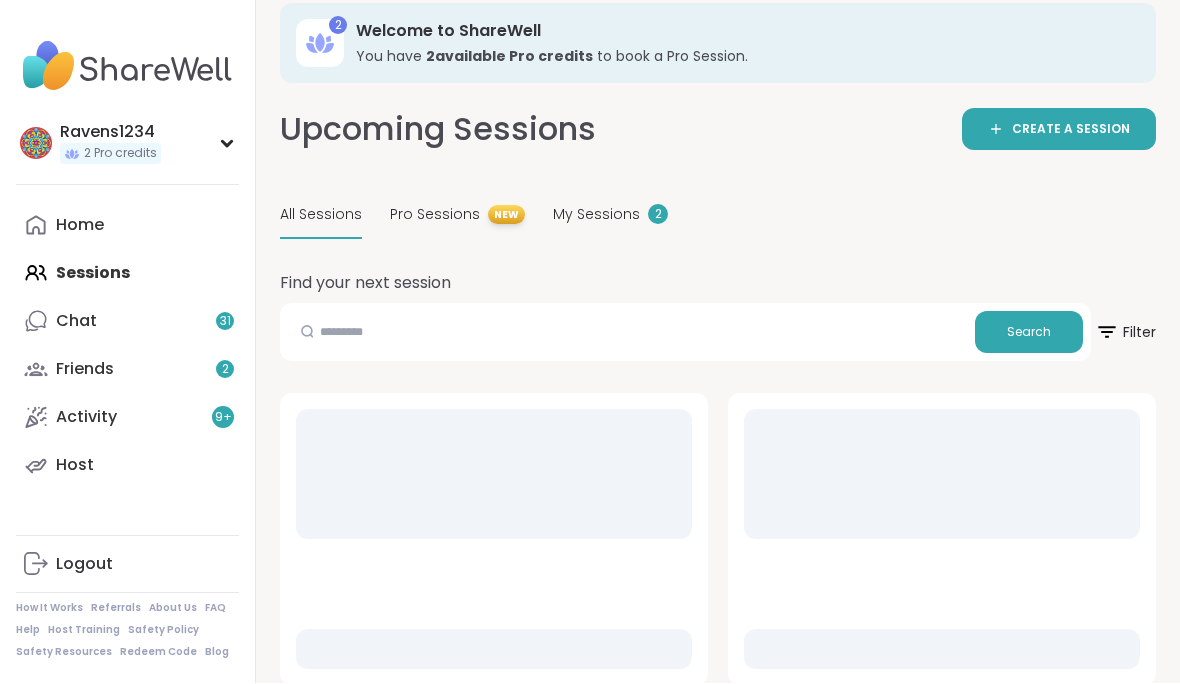 scroll, scrollTop: 21, scrollLeft: 0, axis: vertical 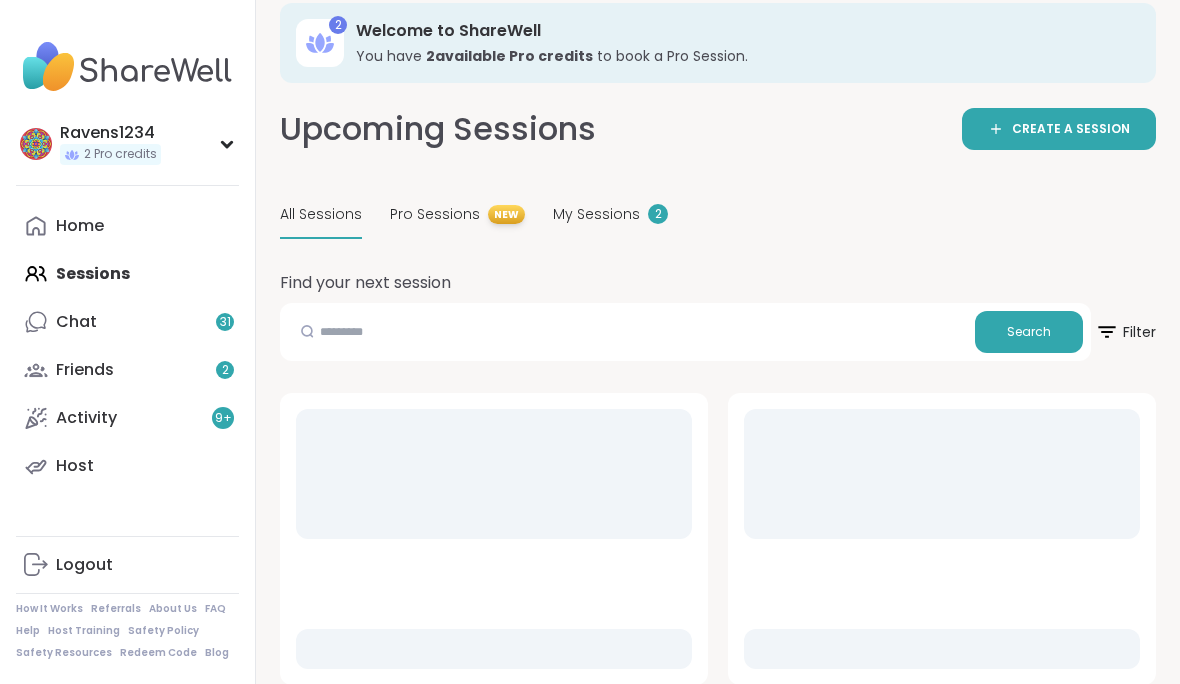 click on "2" at bounding box center (658, 214) 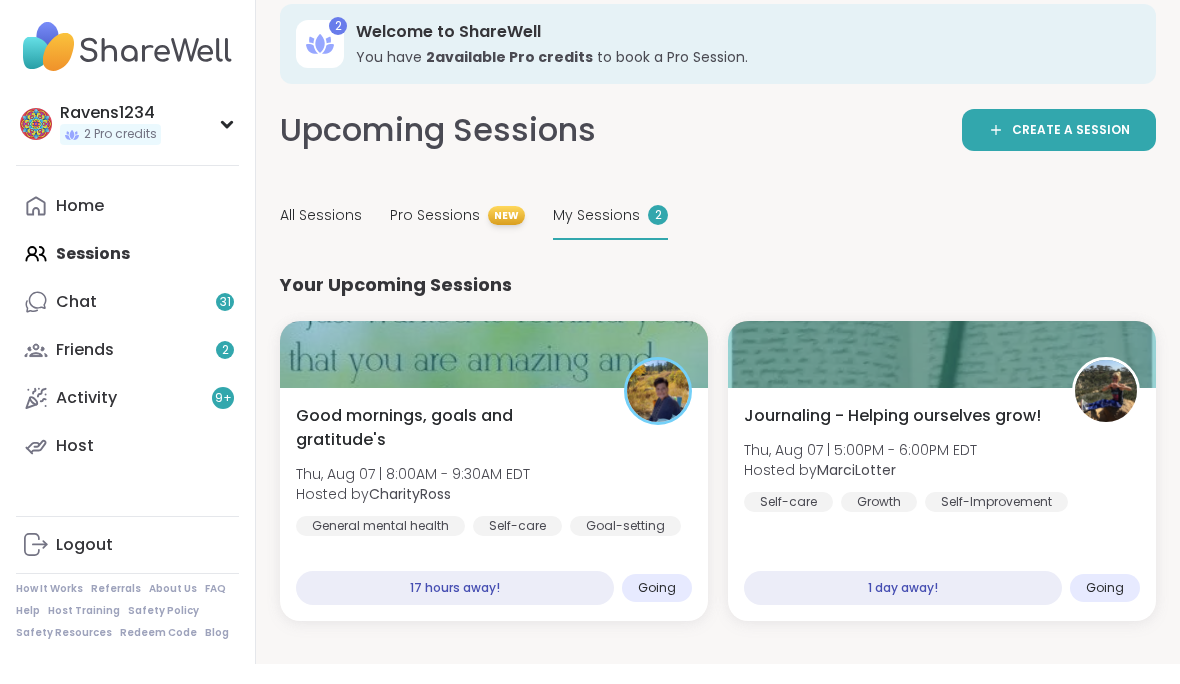 click on "2" at bounding box center [658, 235] 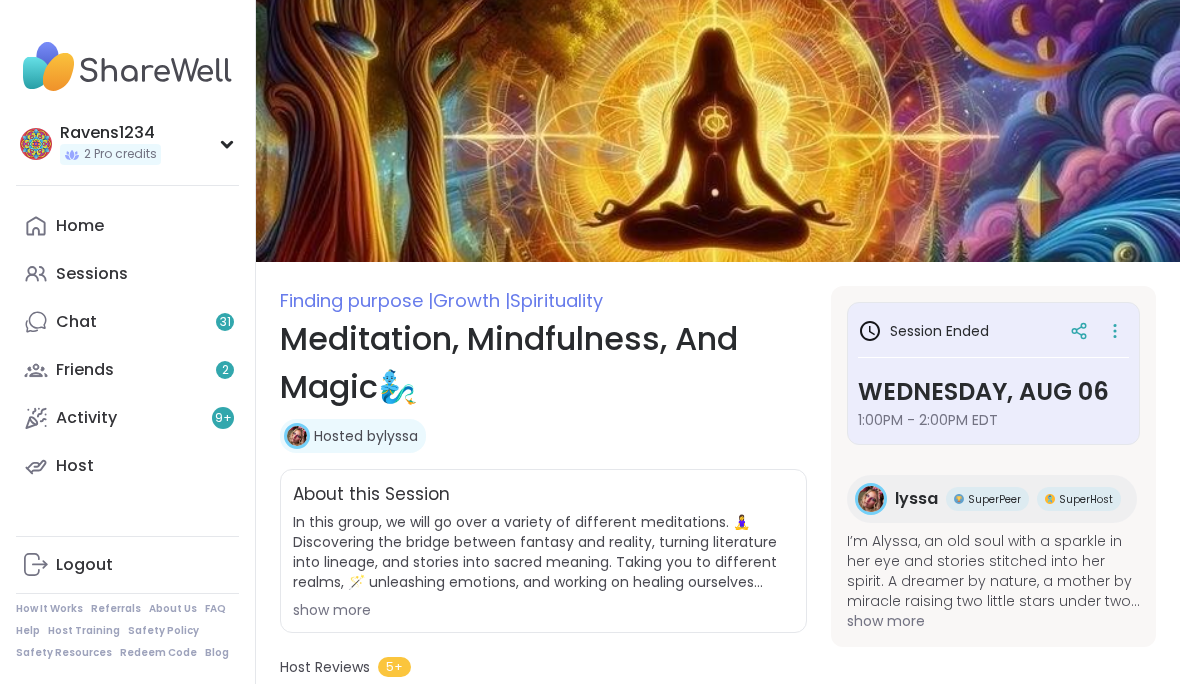 scroll, scrollTop: 0, scrollLeft: 0, axis: both 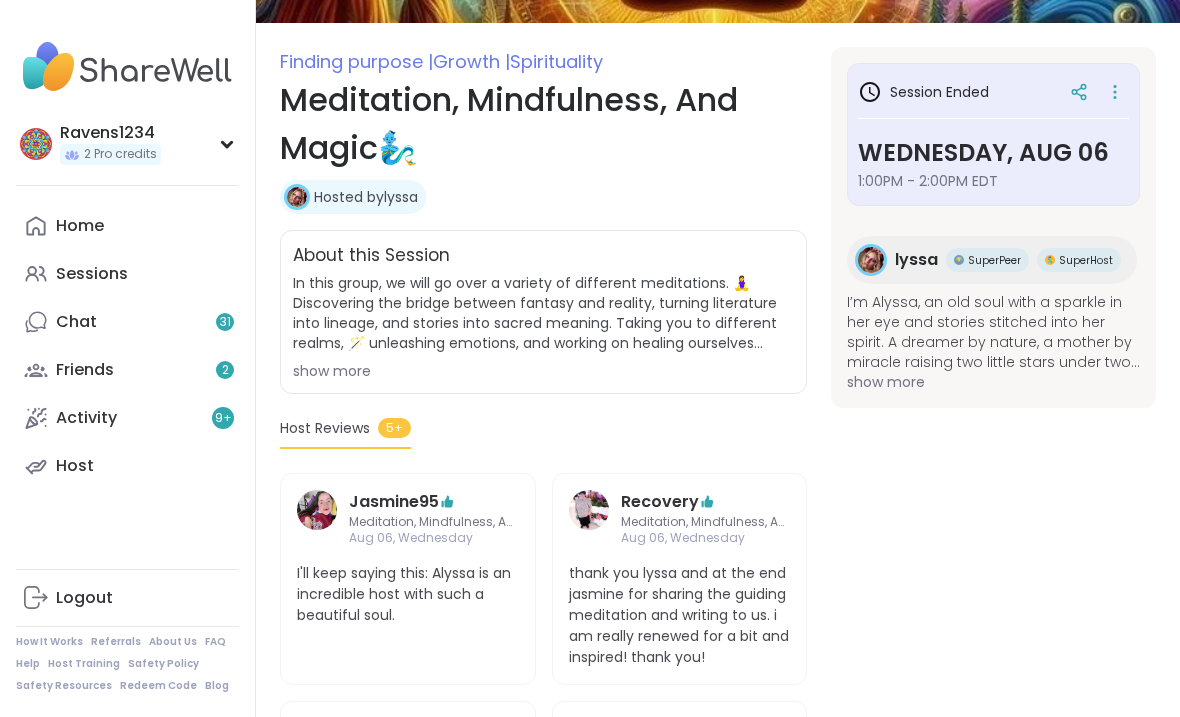 click on "Sessions" at bounding box center [92, 274] 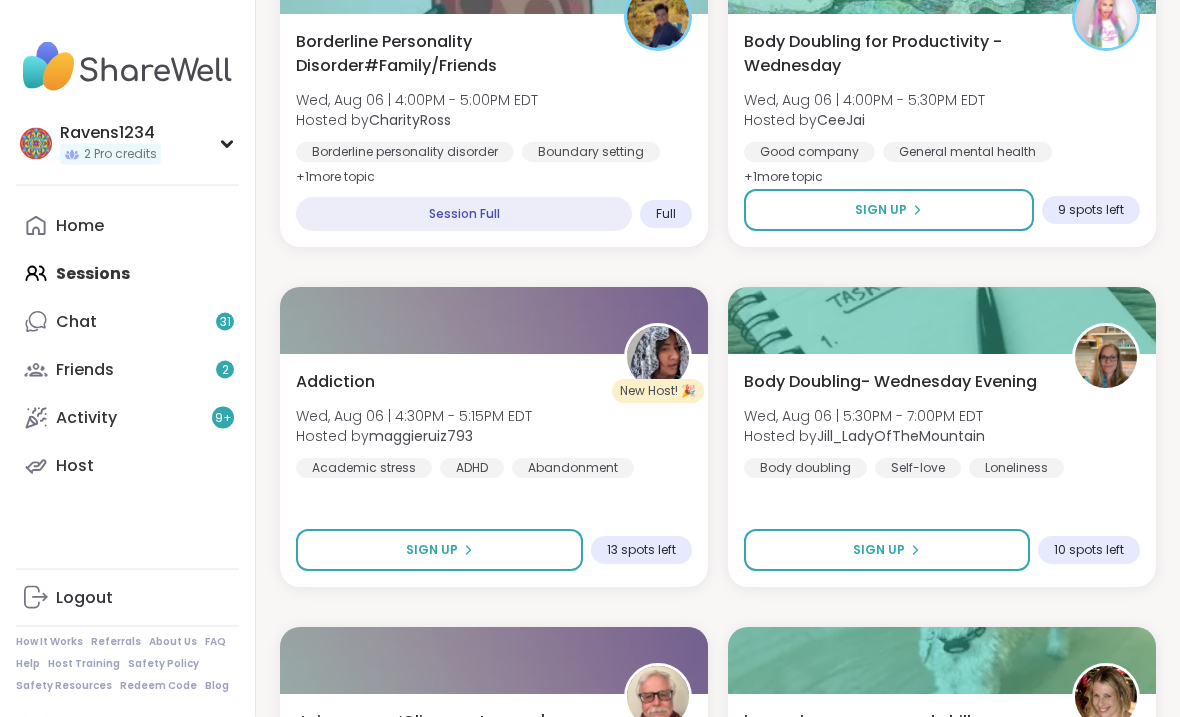 scroll, scrollTop: 1827, scrollLeft: 0, axis: vertical 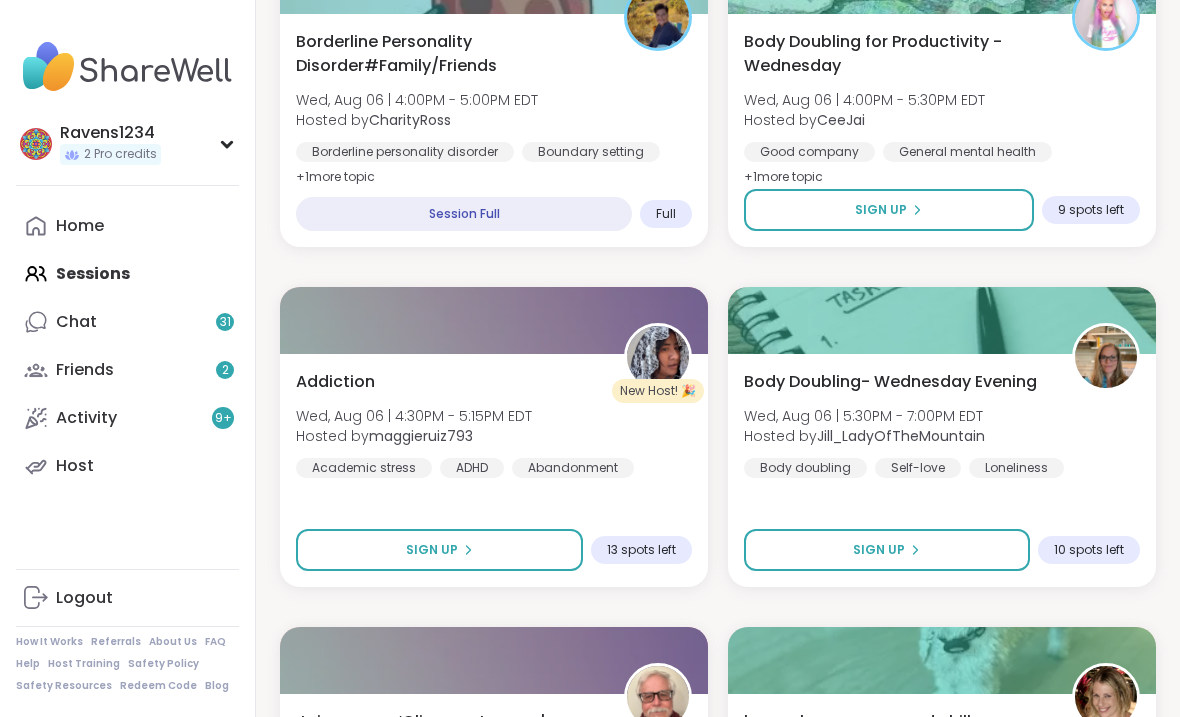 click on "Borderline Personality Disorder#Family/Friends Wed, Aug 06 | 4:00PM - 5:00PM EDT Hosted by  CharityRoss Borderline personality disorder Boundary setting Family + 1  more topic" at bounding box center [494, 110] 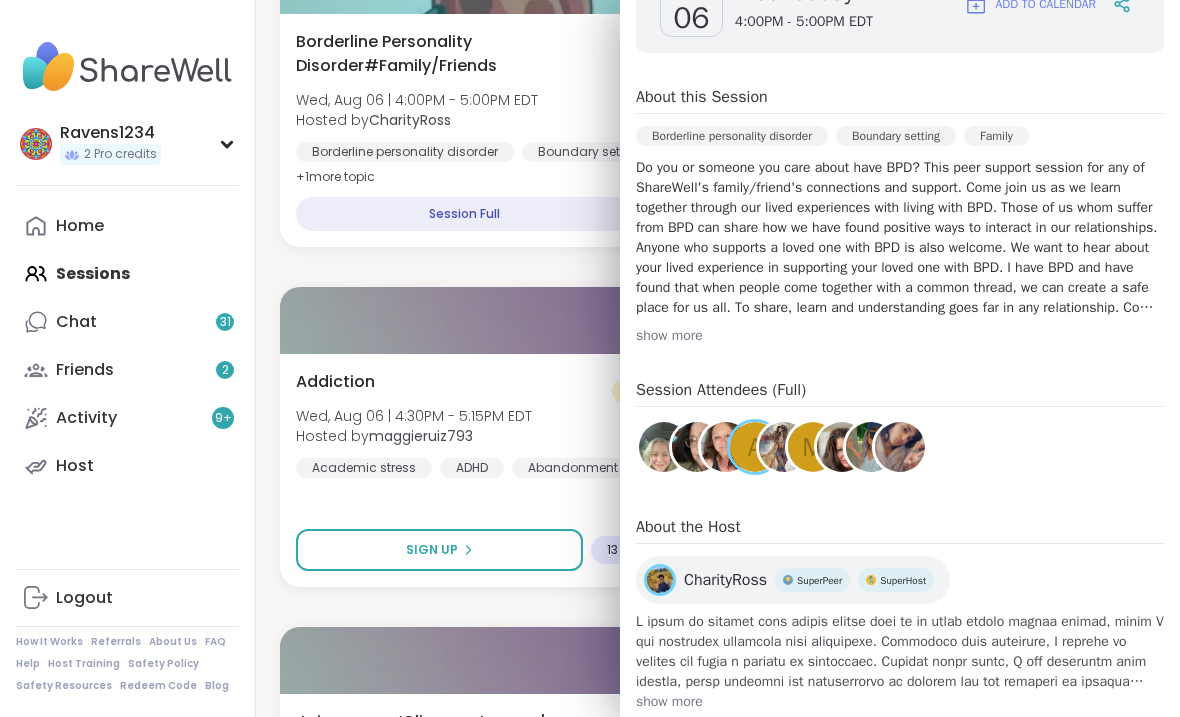 scroll, scrollTop: 371, scrollLeft: 0, axis: vertical 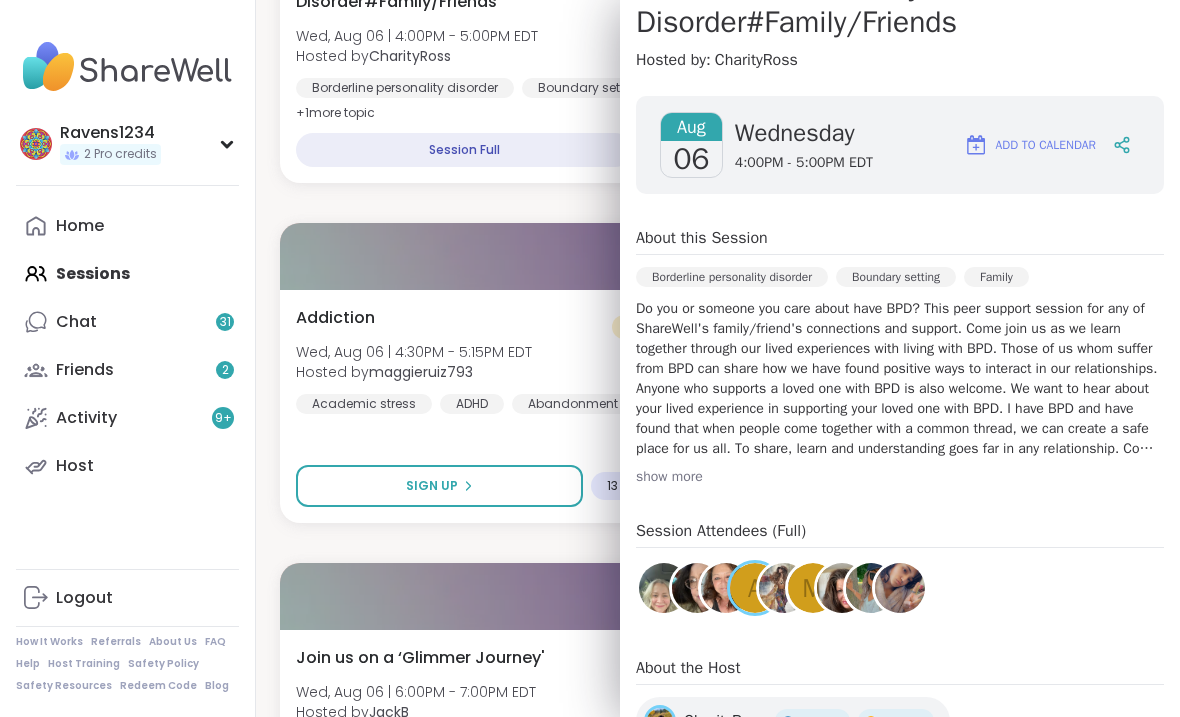 click on "Borderline Personality Disorder#Family/Friends" at bounding box center (900, 4) 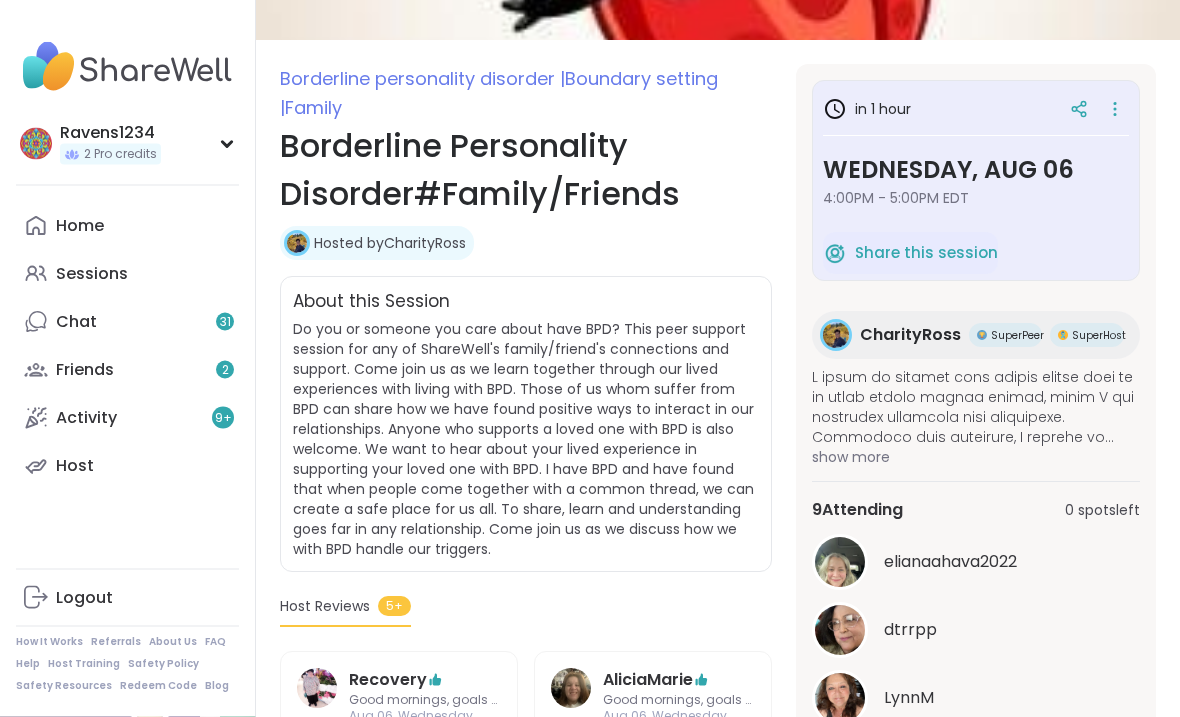 scroll, scrollTop: 220, scrollLeft: 0, axis: vertical 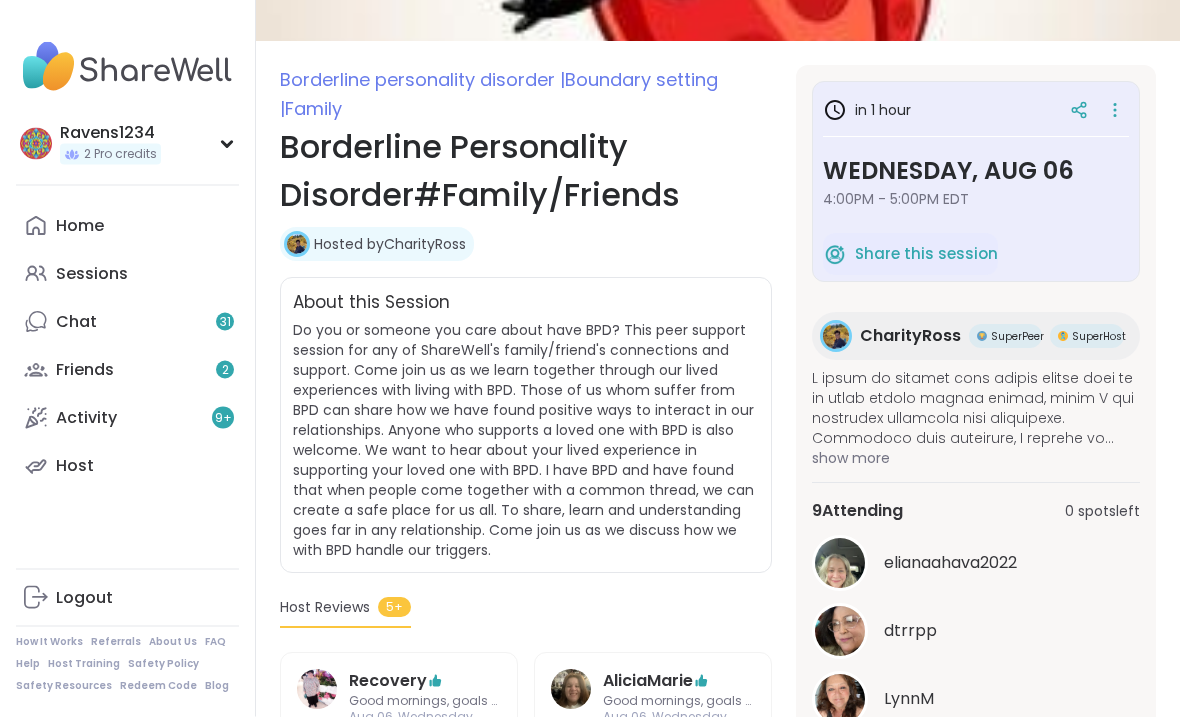 click on "Borderline Personality Disorder#Family/Friends" at bounding box center (526, 172) 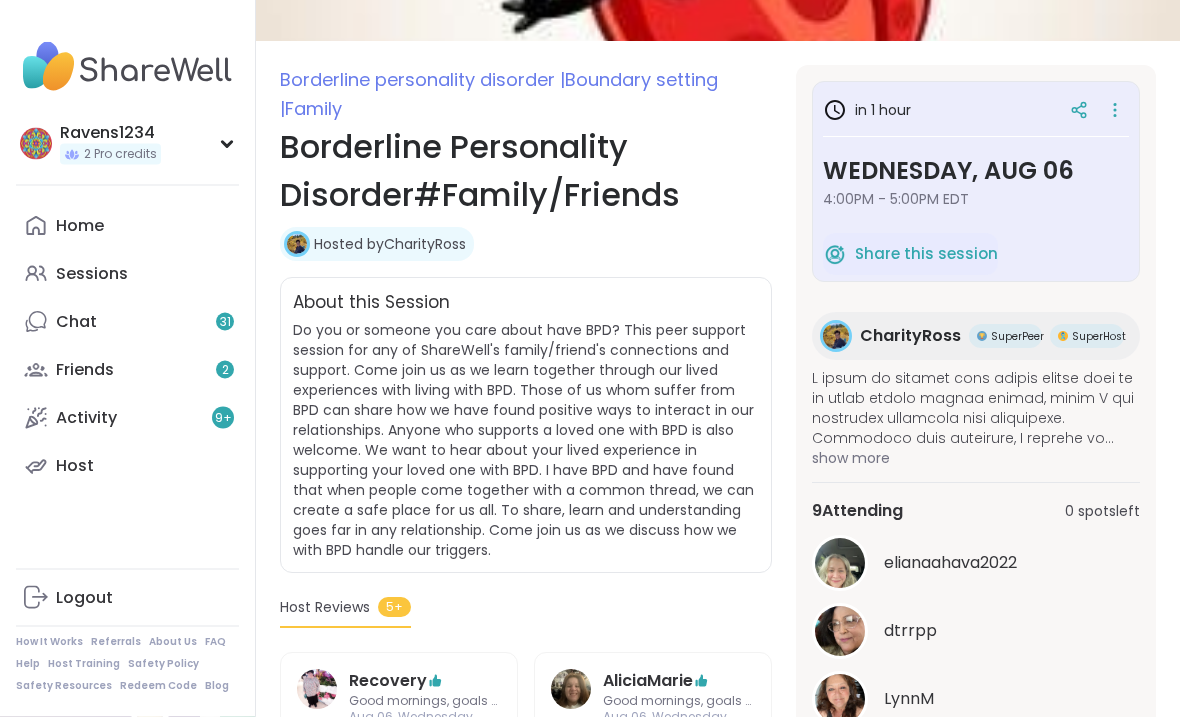 scroll, scrollTop: 221, scrollLeft: 0, axis: vertical 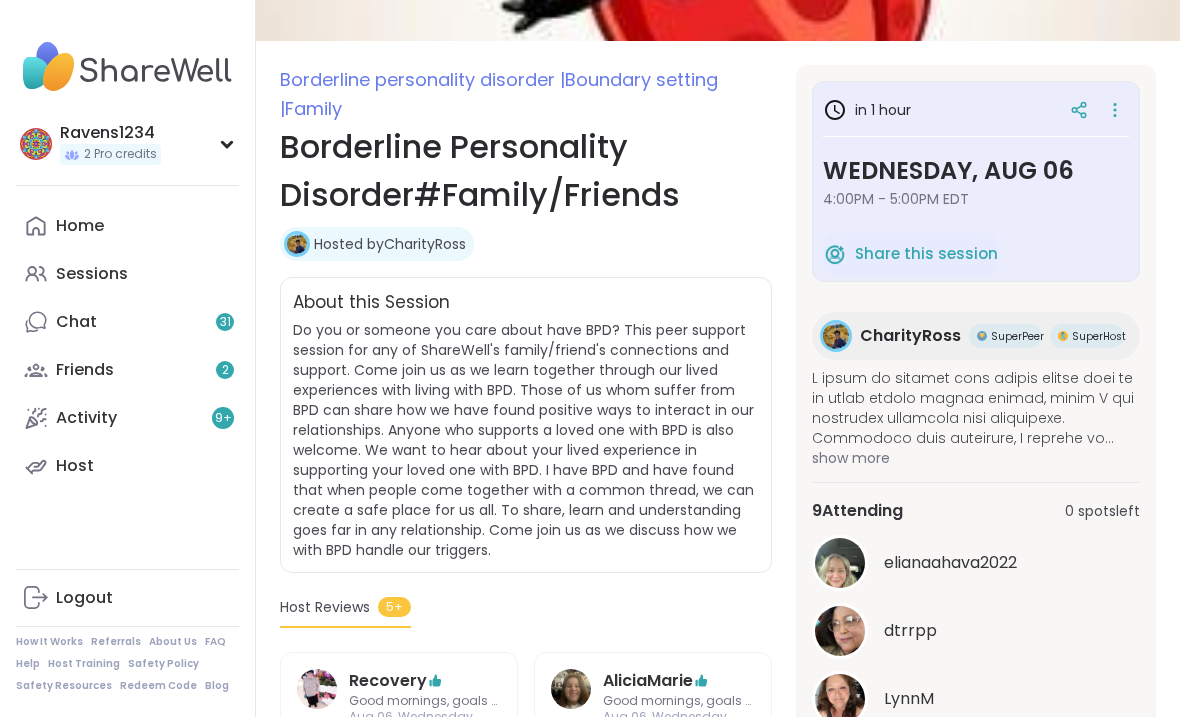 click on "Hosted by  CharityRoss" at bounding box center [390, 244] 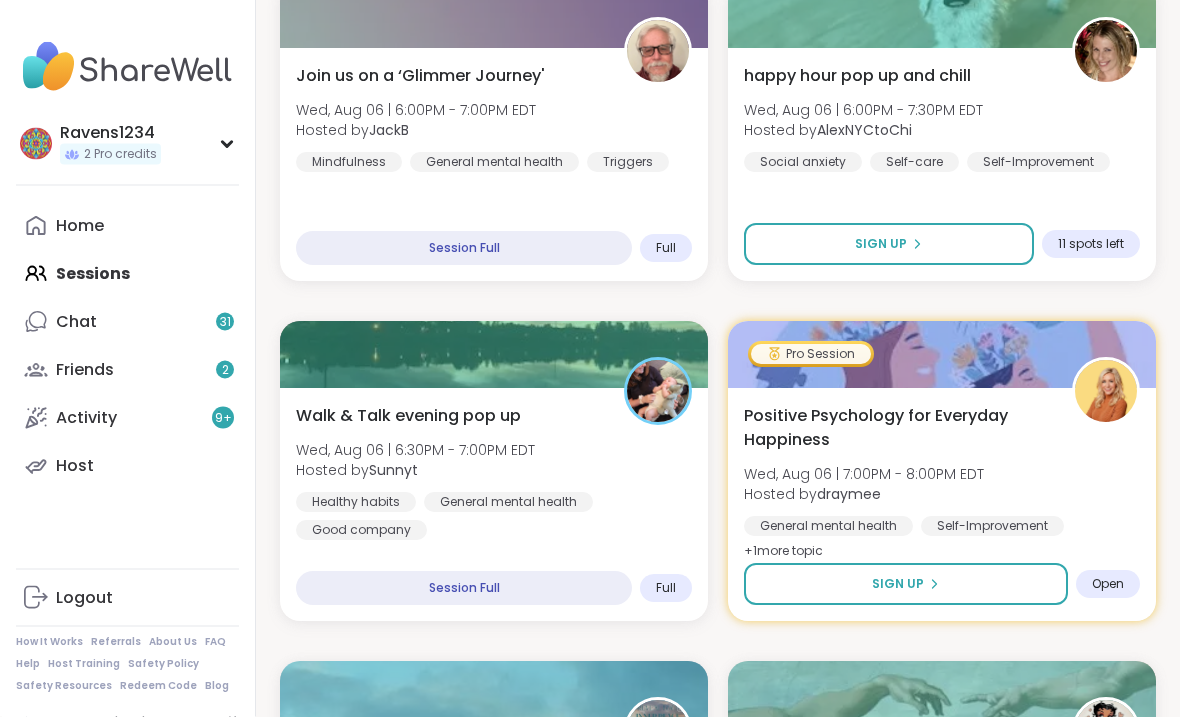 scroll, scrollTop: 2473, scrollLeft: 0, axis: vertical 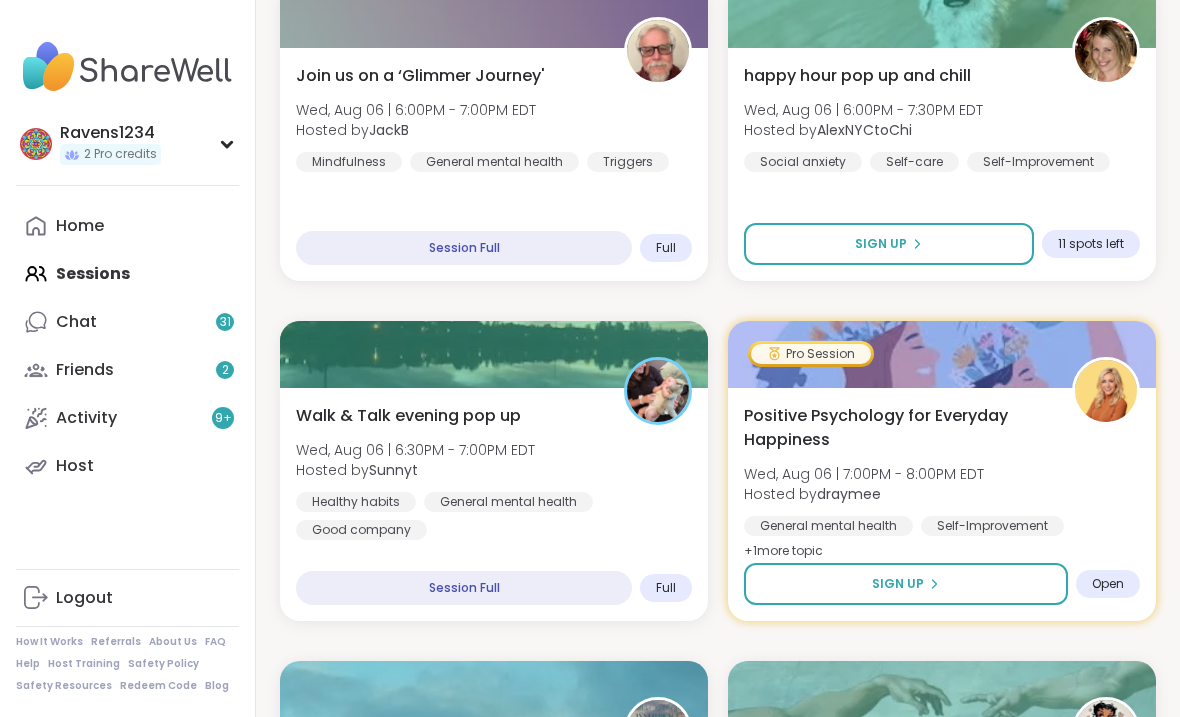 click on "Sign Up" at bounding box center (889, 244) 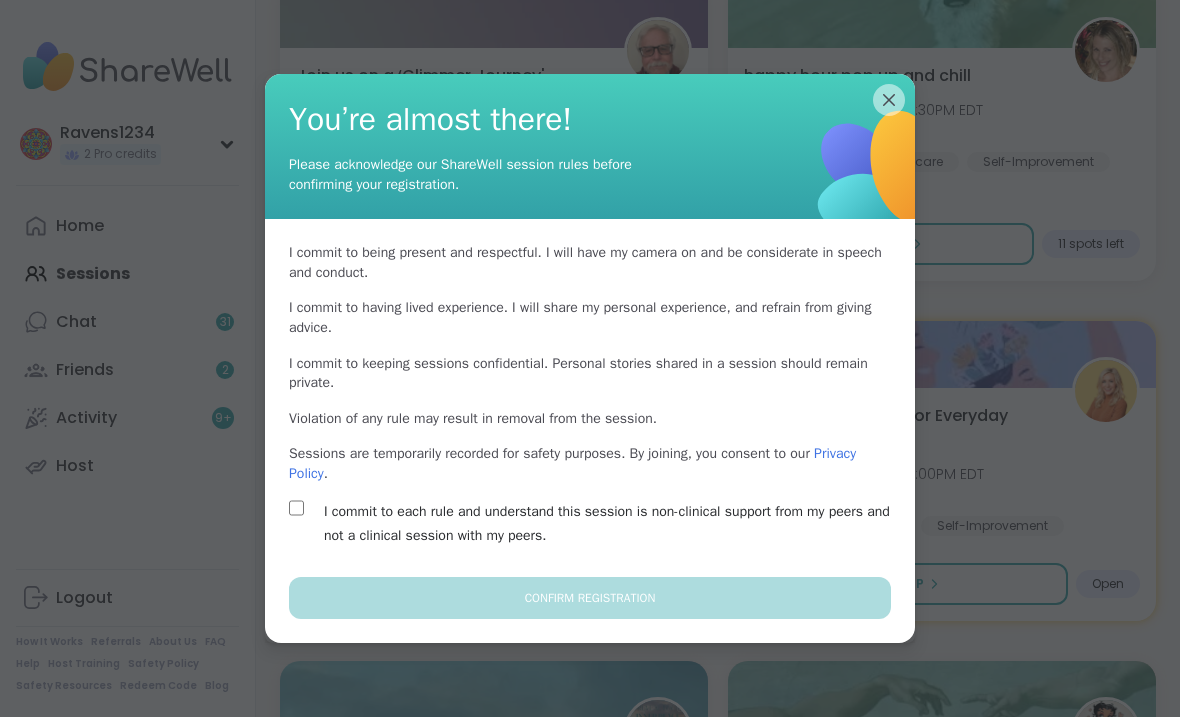 click on "I commit to each rule and understand this session is non-clinical support from my peers and not a clinical session with my peers." at bounding box center [613, 524] 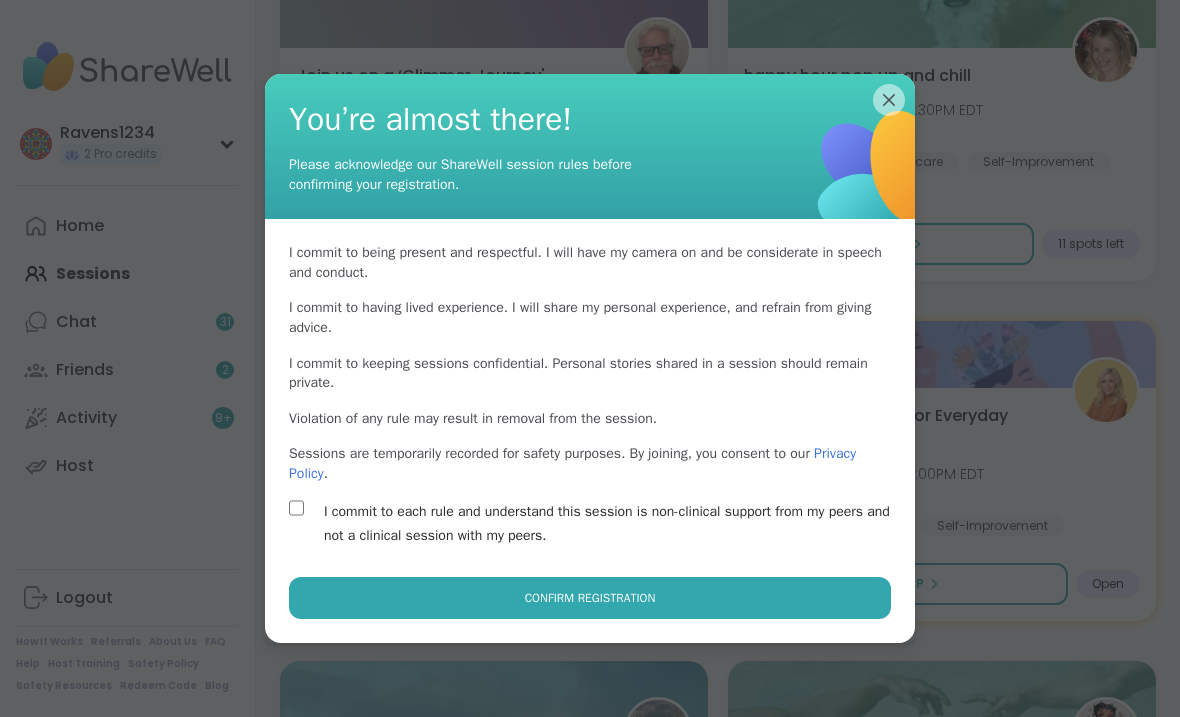 click on "Confirm Registration" at bounding box center [590, 598] 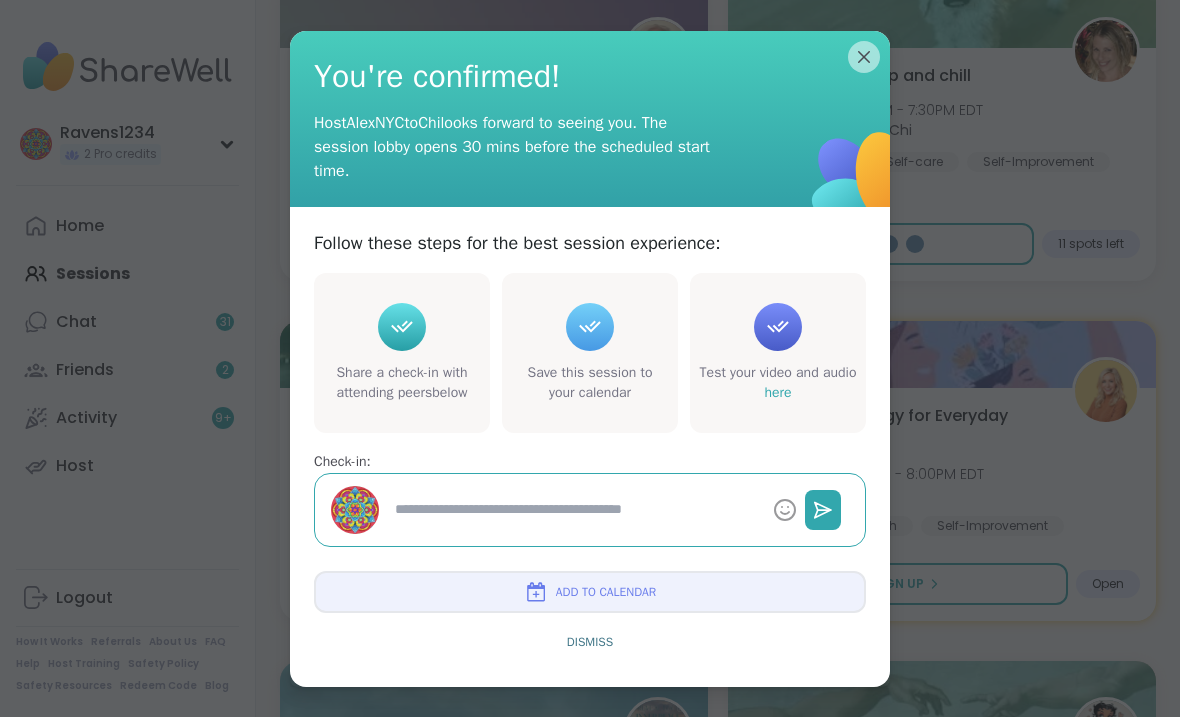 type on "*" 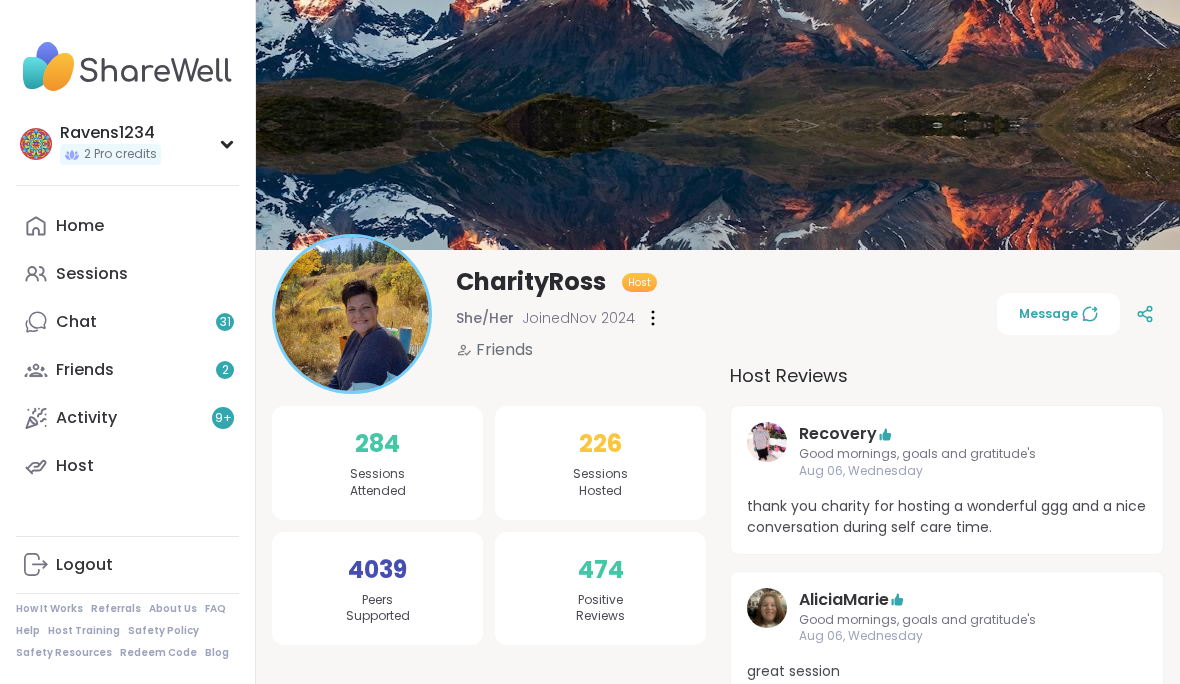scroll, scrollTop: 0, scrollLeft: 0, axis: both 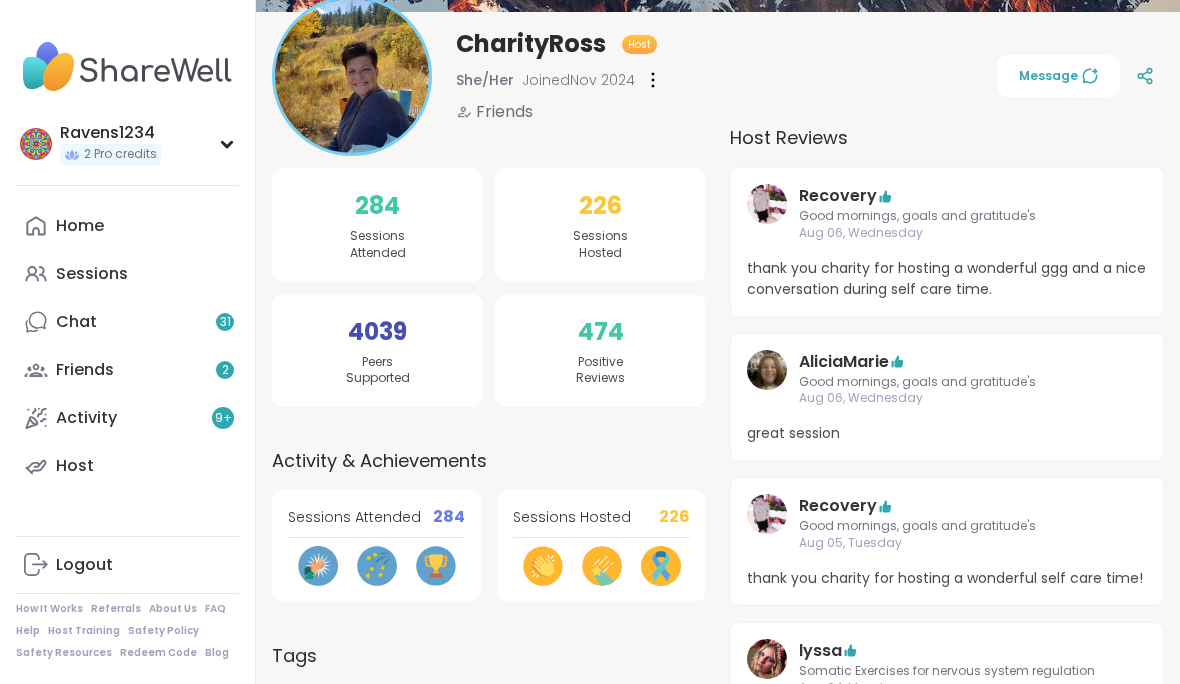 click on "Home" at bounding box center (80, 226) 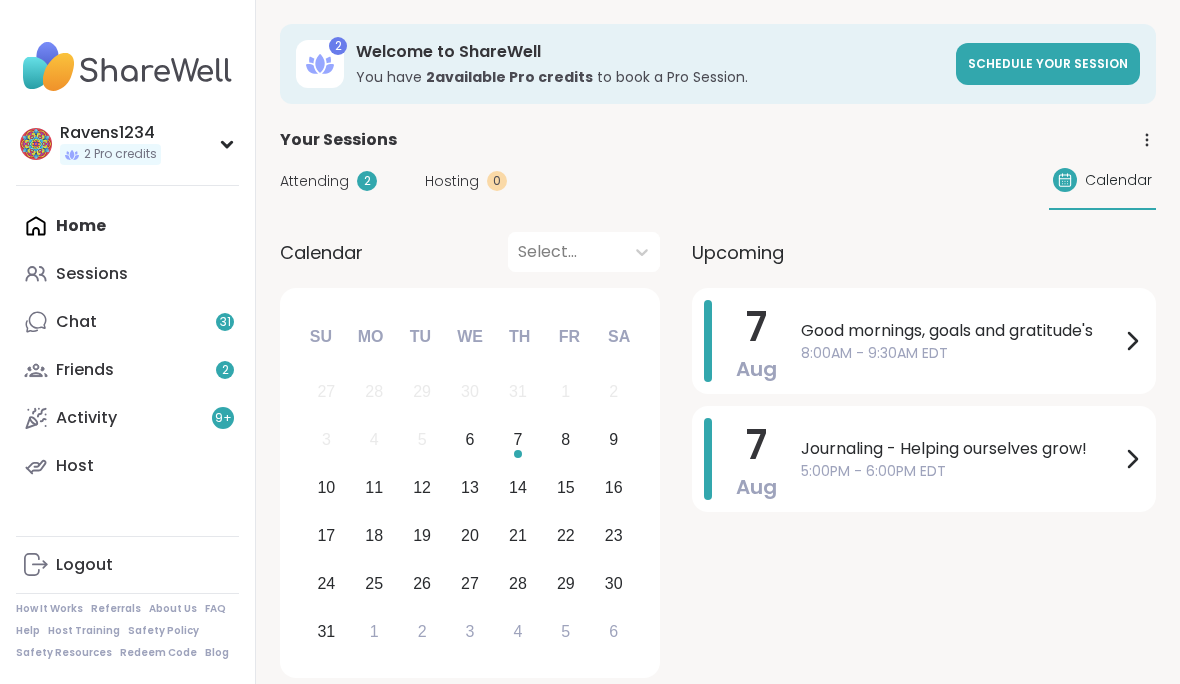 click on "Home Sessions Chat 31 Friends 2 Activity 9 + Host" at bounding box center (127, 346) 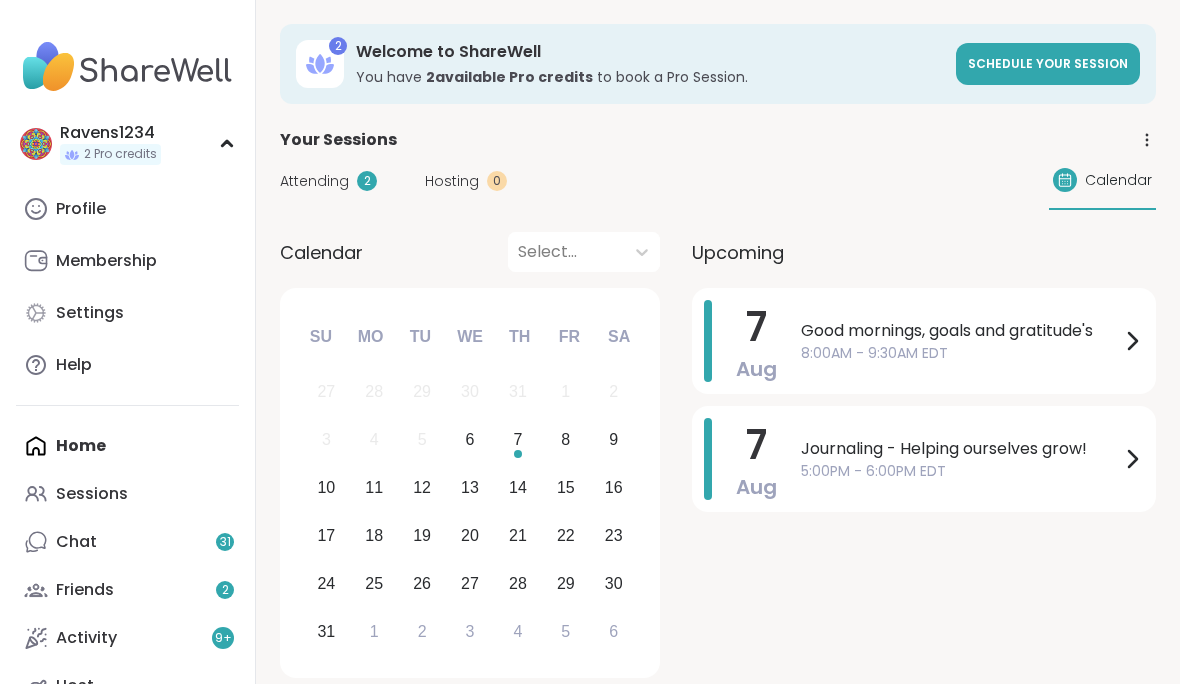 click on "Profile" at bounding box center [127, 209] 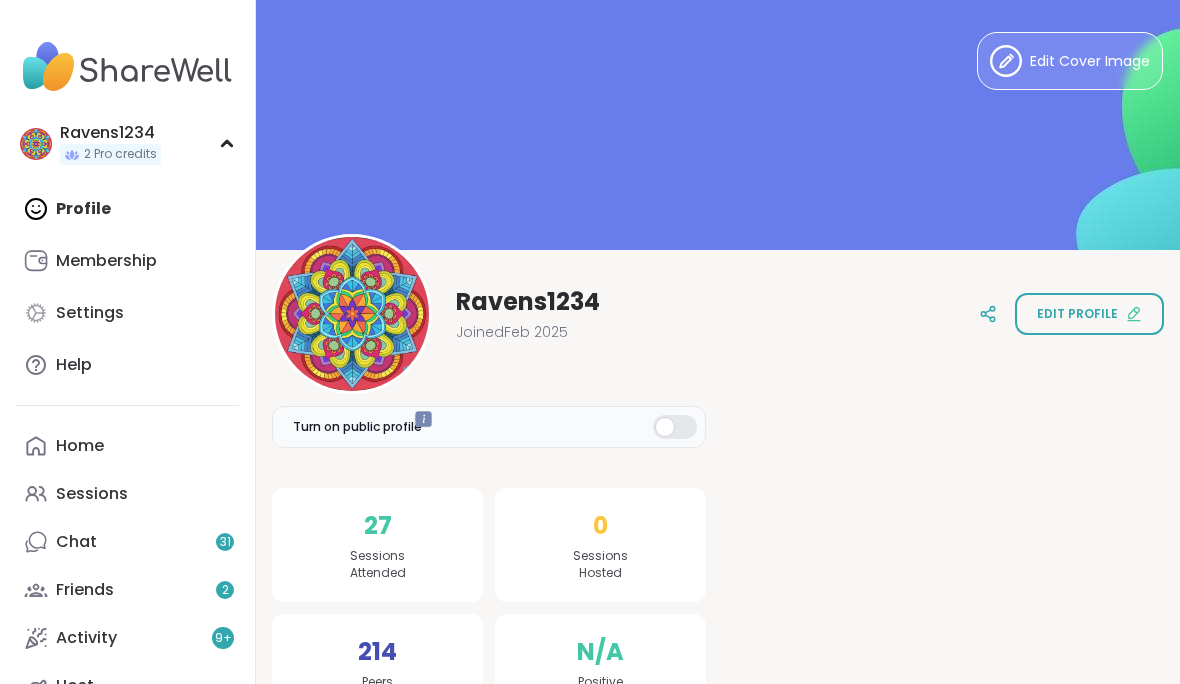 scroll, scrollTop: 0, scrollLeft: 0, axis: both 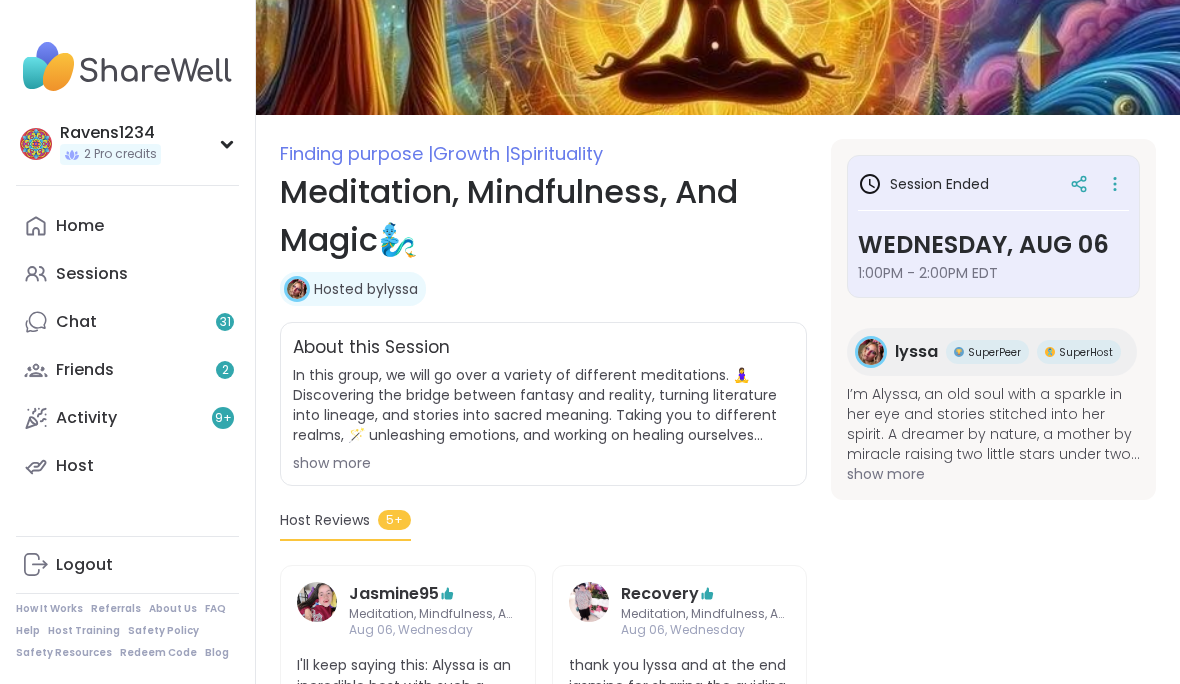 click on "Sessions" at bounding box center [92, 274] 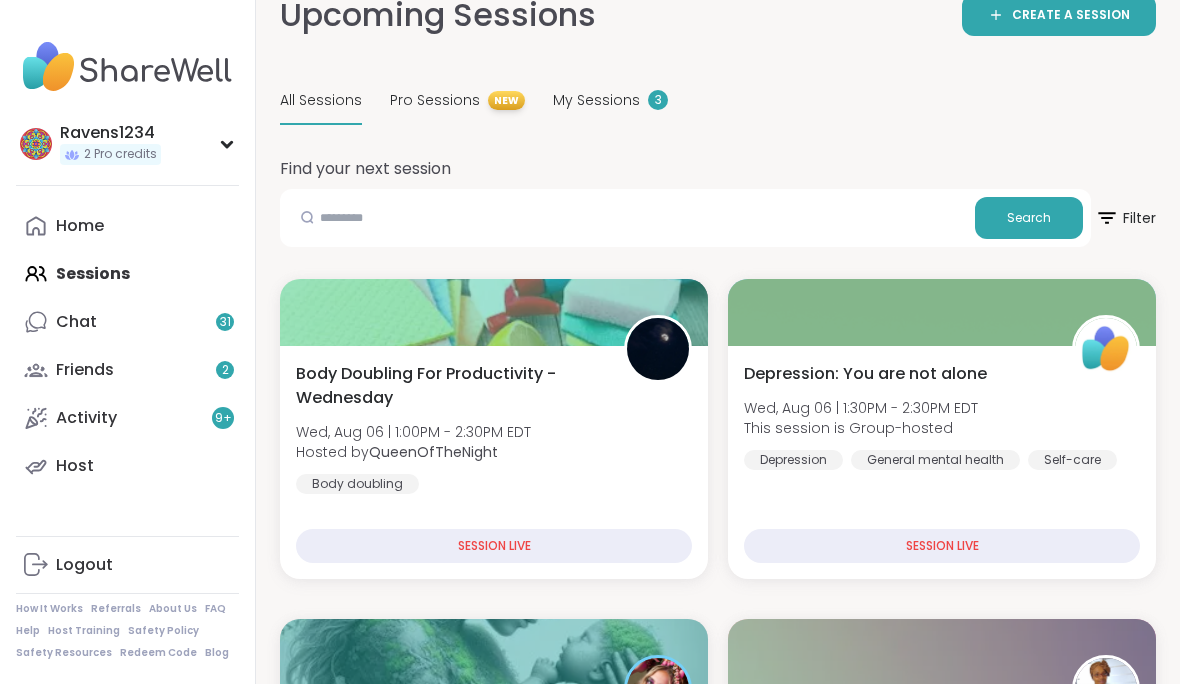 scroll, scrollTop: 105, scrollLeft: 0, axis: vertical 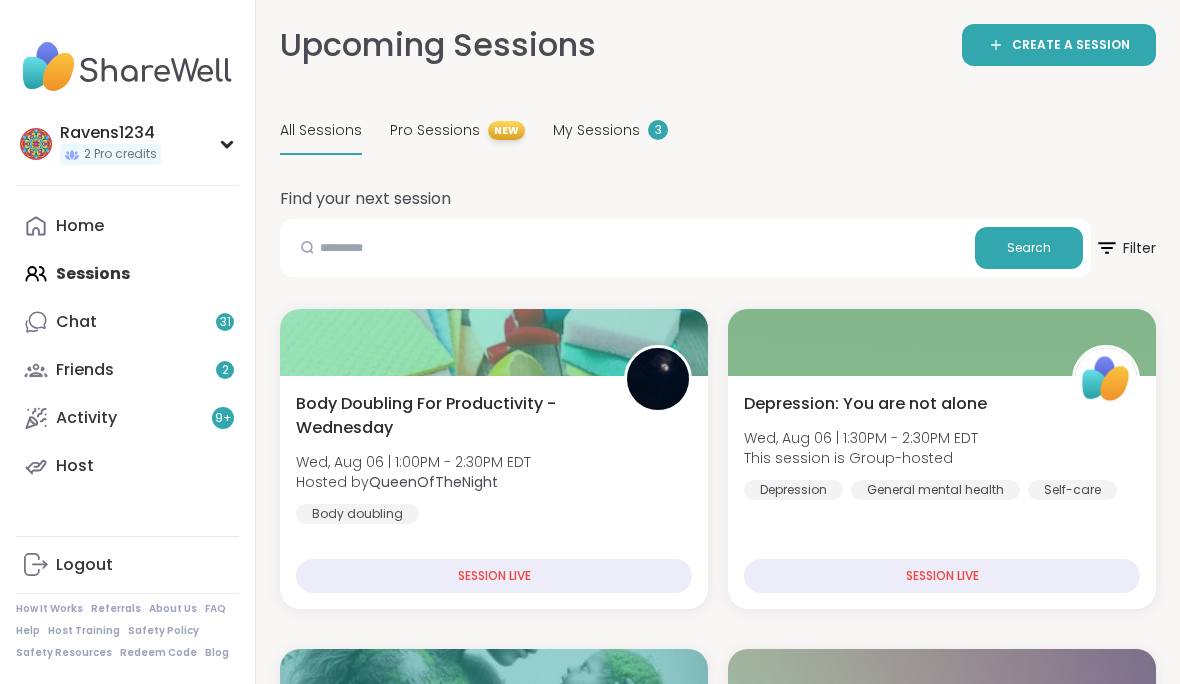 click on "My Sessions 3" at bounding box center (610, 131) 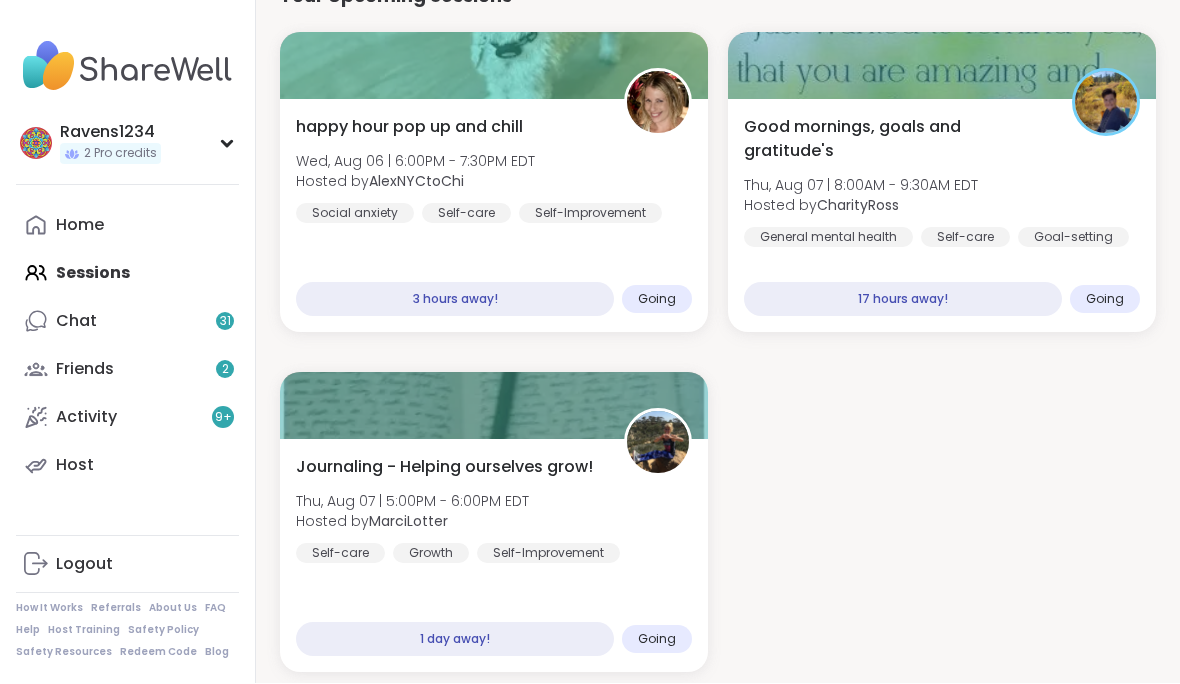 scroll, scrollTop: 316, scrollLeft: 0, axis: vertical 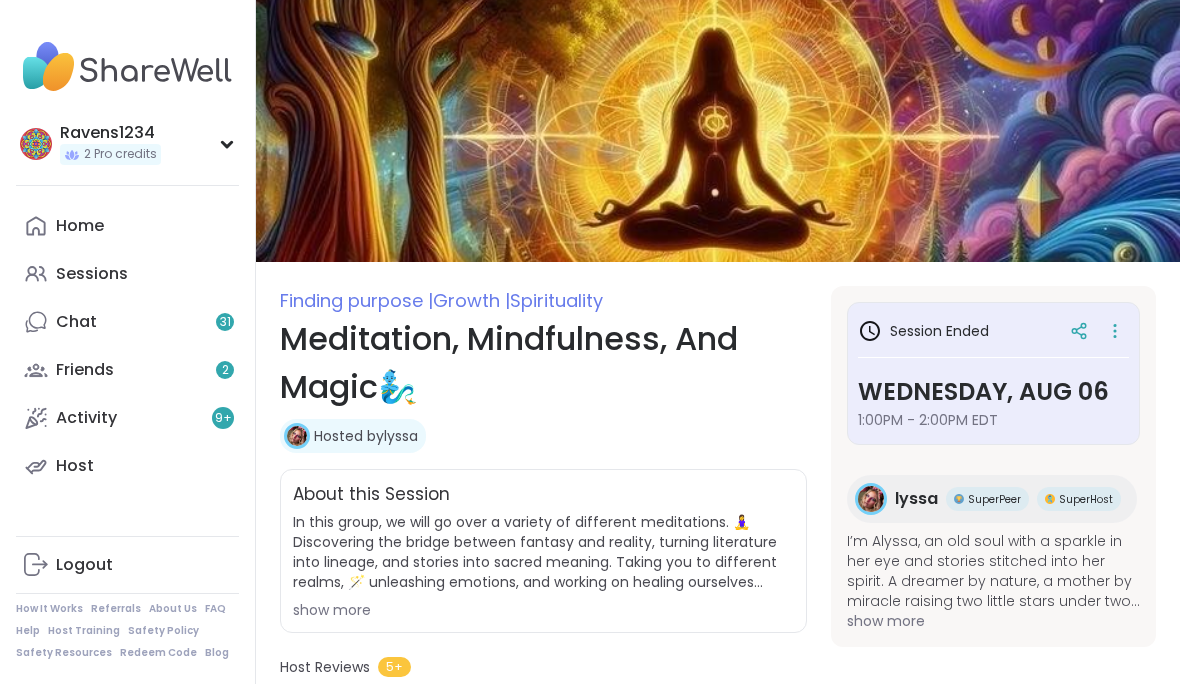 click on "Sessions" at bounding box center [127, 274] 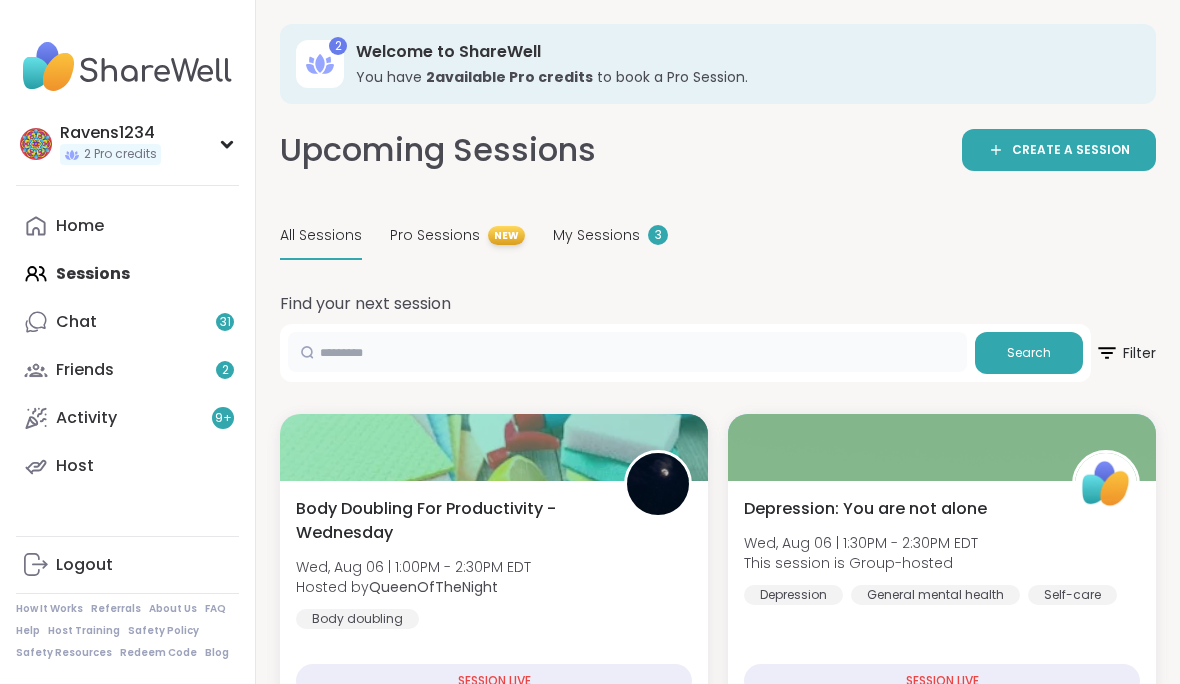 click at bounding box center [627, 352] 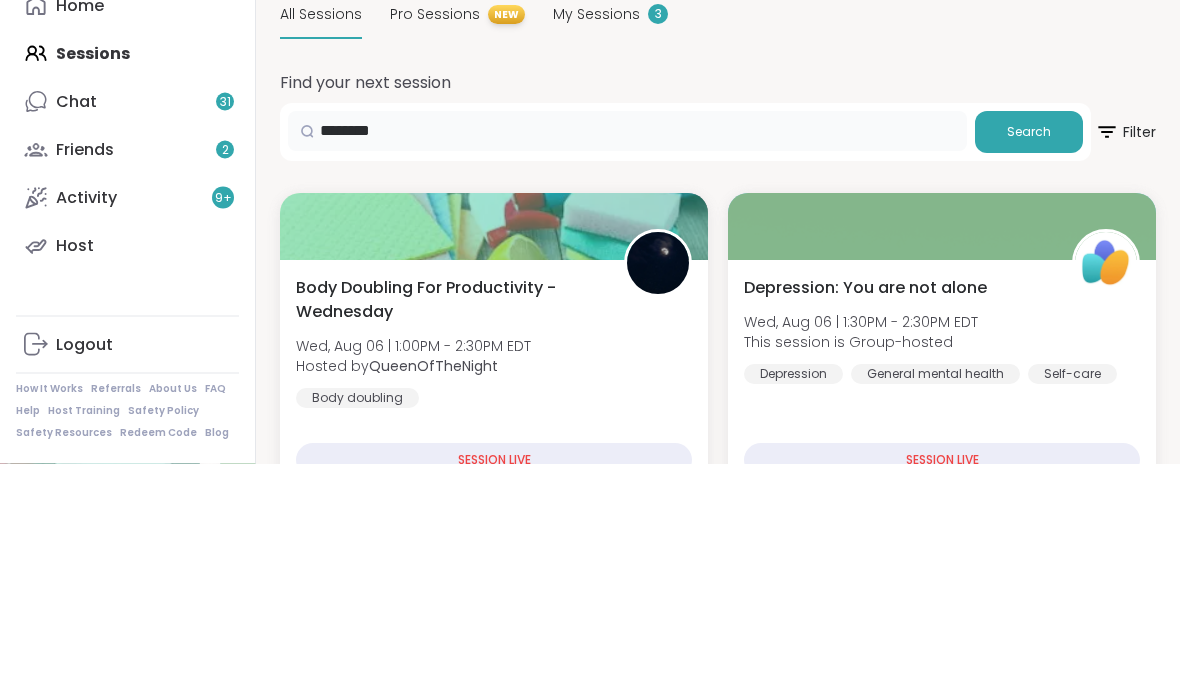 type on "*******" 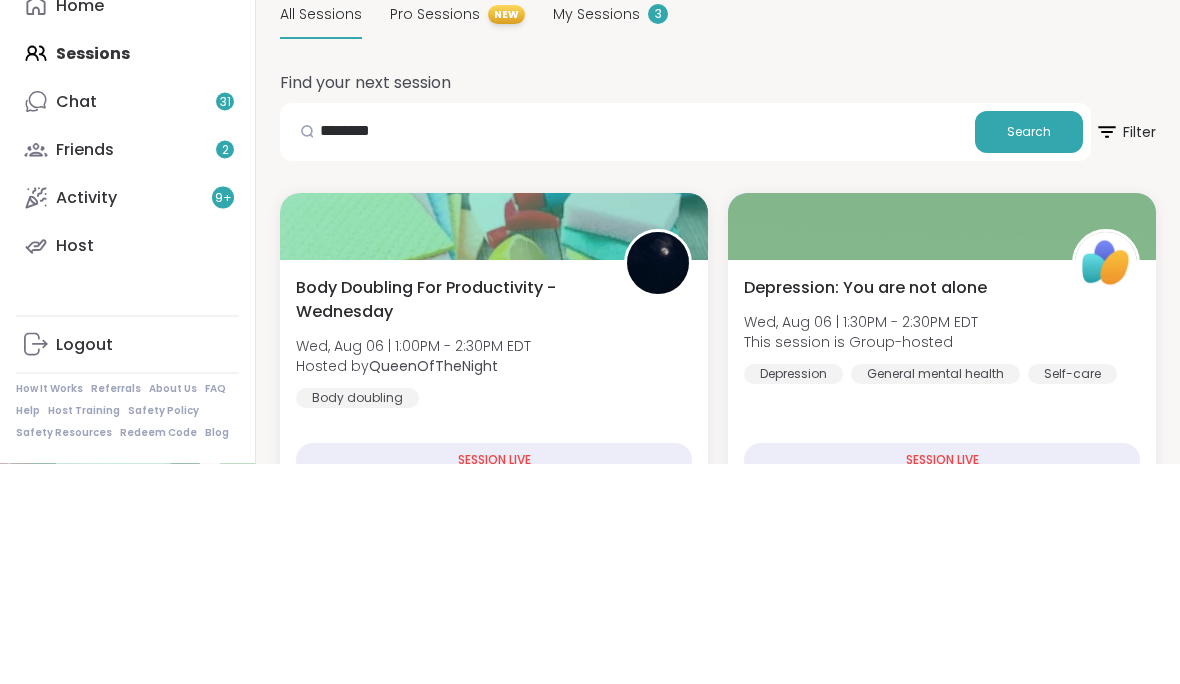 click on "Search" at bounding box center [1029, 353] 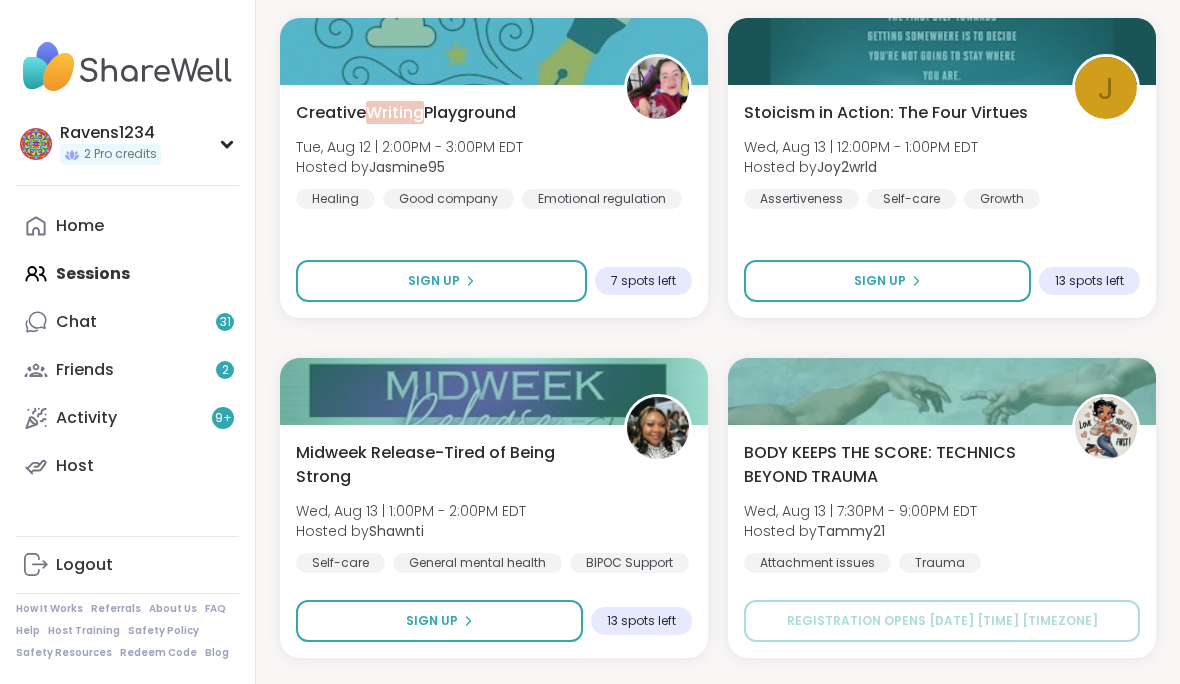 scroll, scrollTop: 1764, scrollLeft: 0, axis: vertical 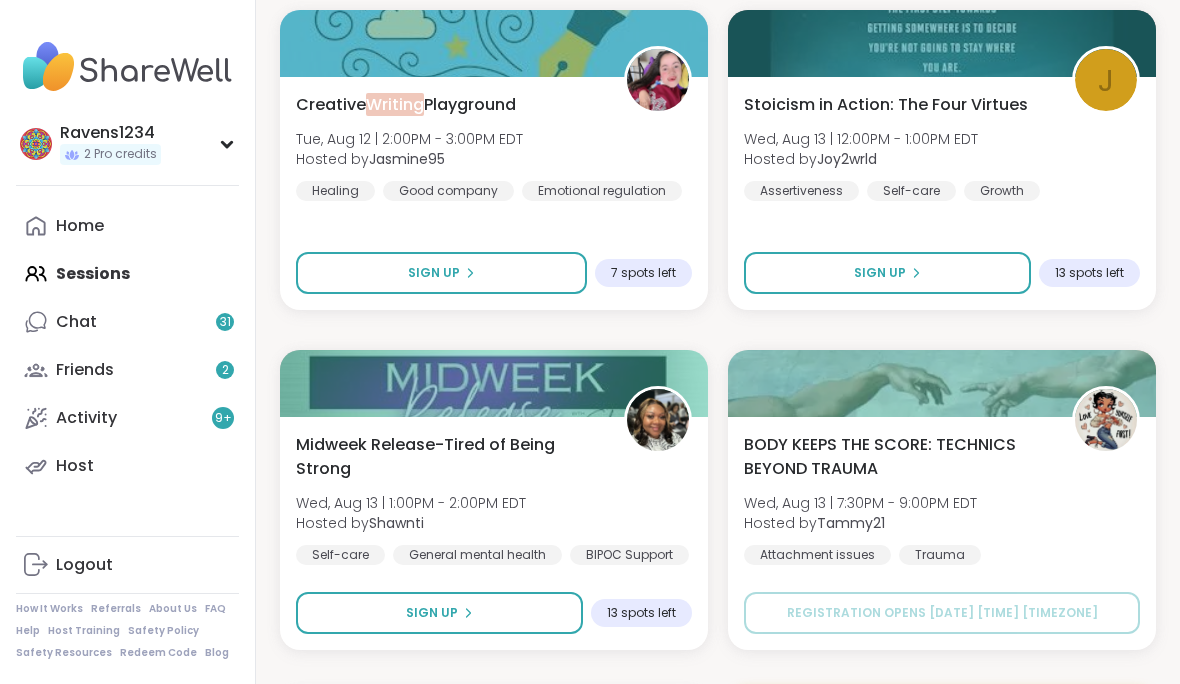 click on "Sign Up" at bounding box center [441, 273] 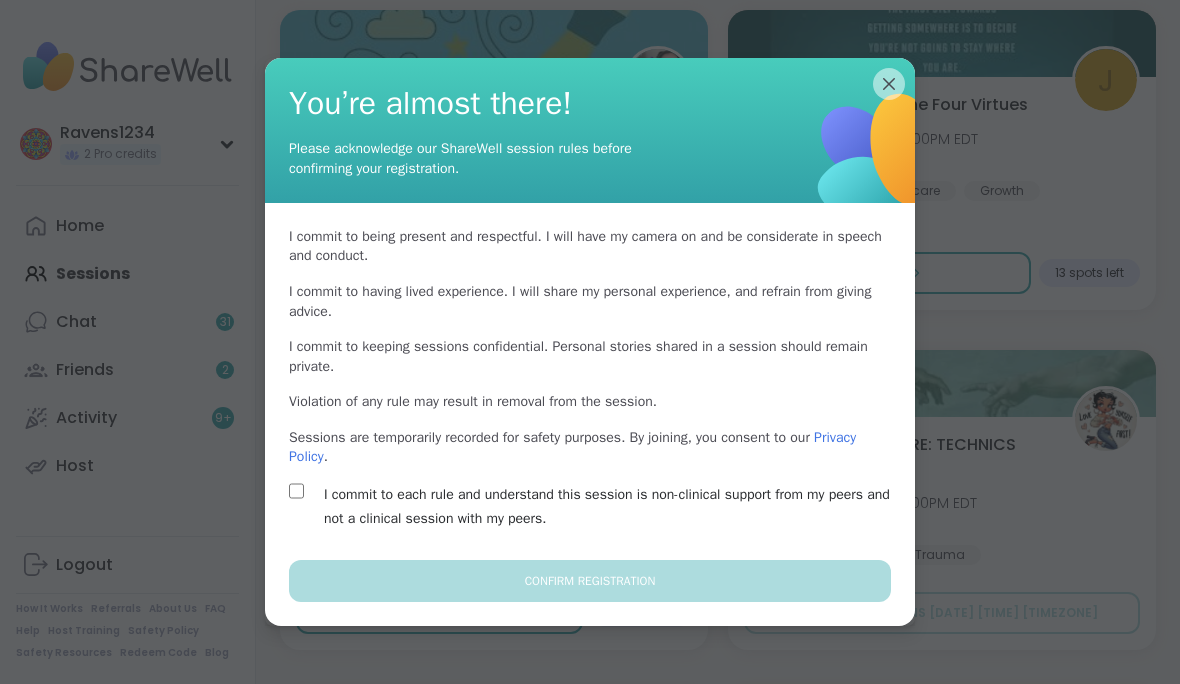 click on "I commit to each rule and understand this session is non-clinical support from my peers and not a clinical session with my peers." at bounding box center (613, 507) 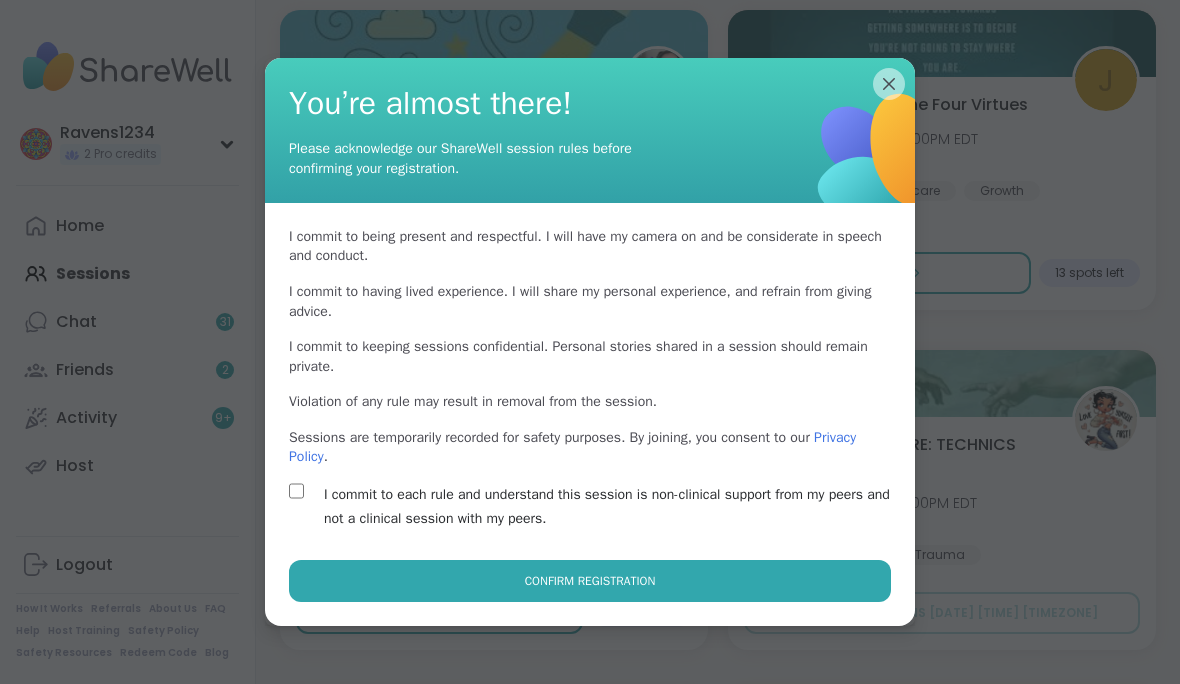 click on "Confirm Registration" at bounding box center [590, 581] 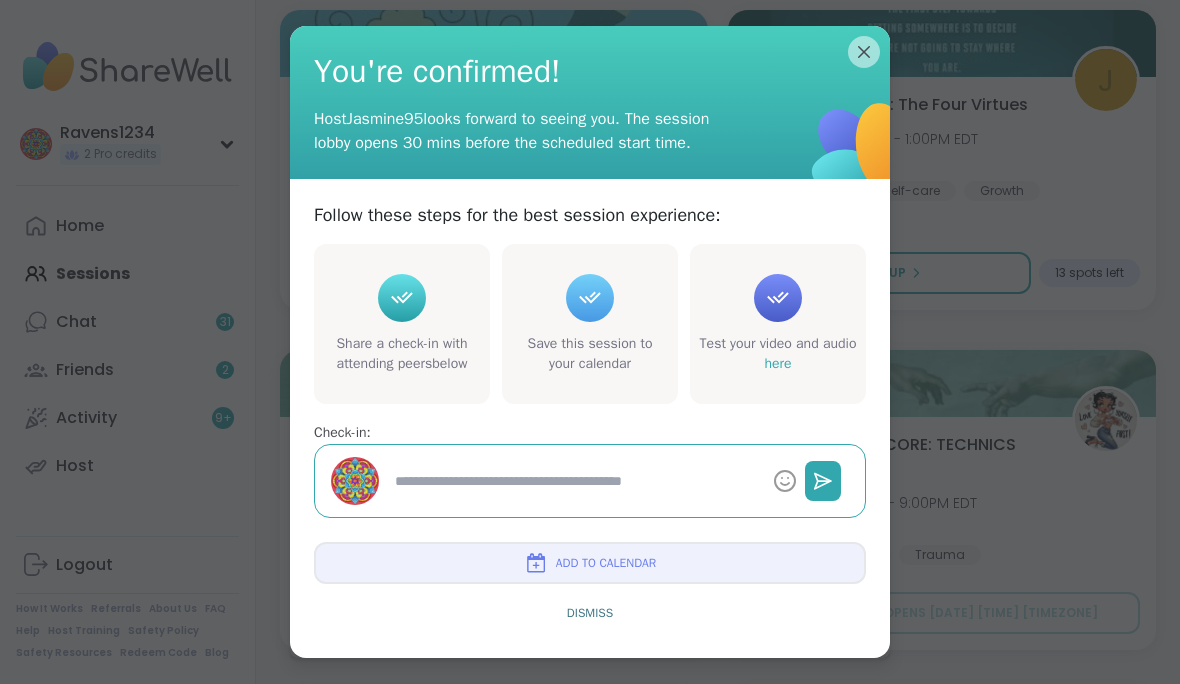 type on "*" 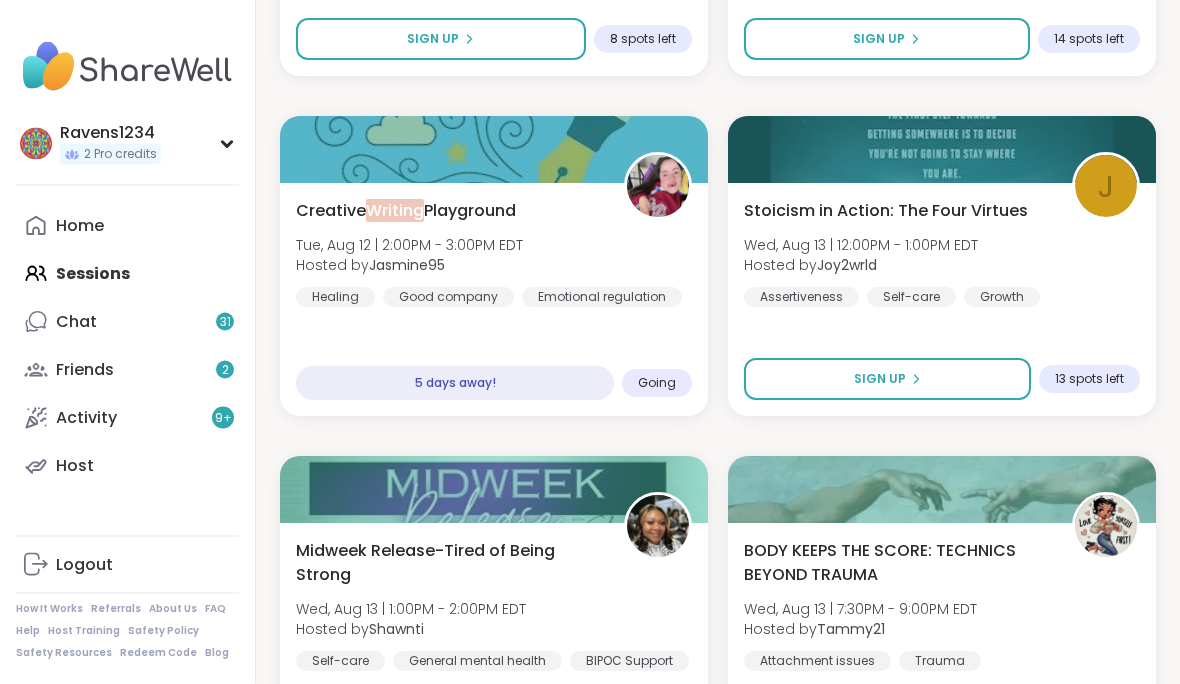 scroll, scrollTop: 1653, scrollLeft: 0, axis: vertical 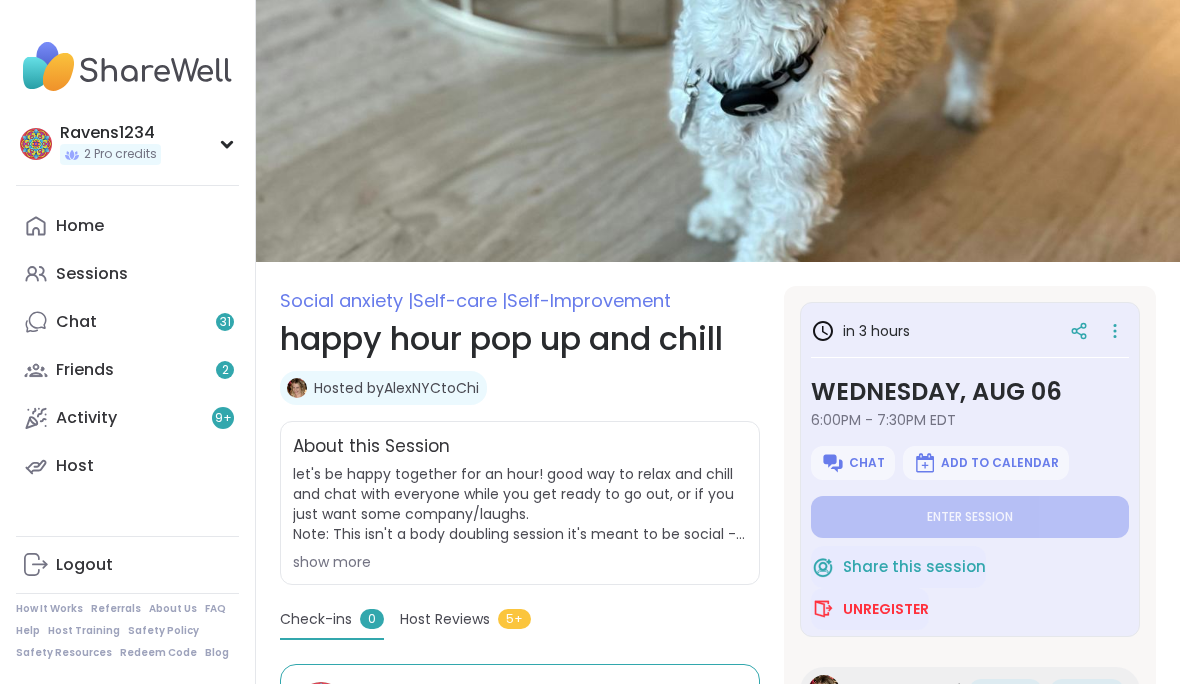 click at bounding box center (718, 131) 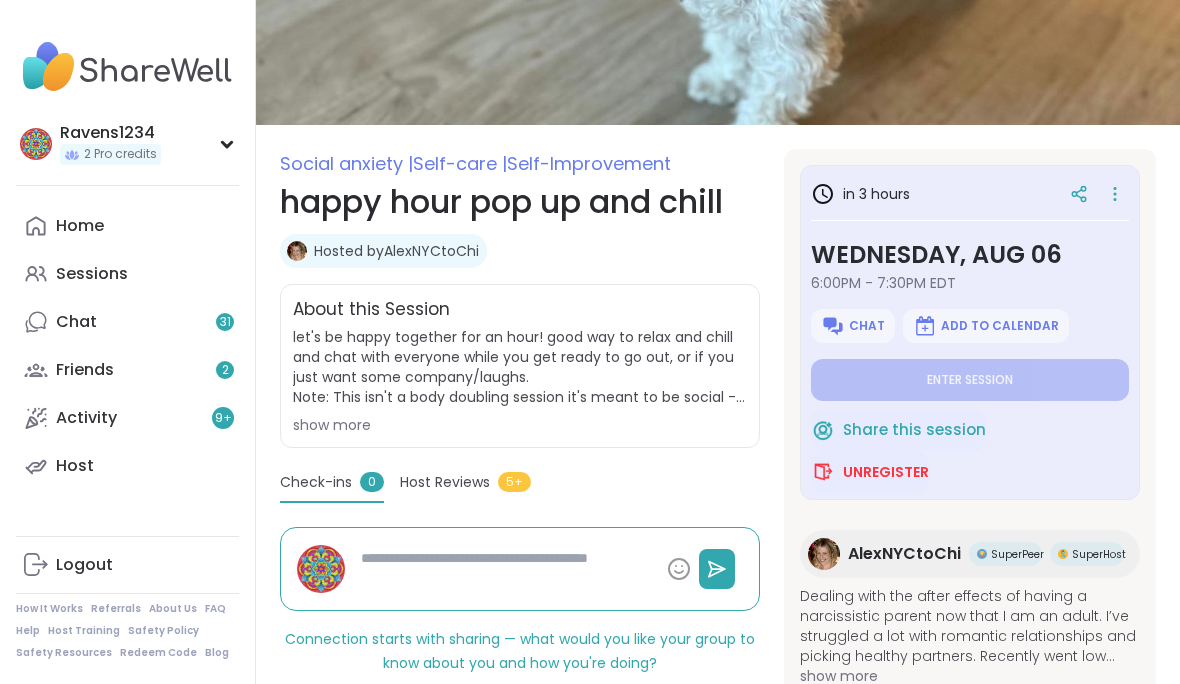 scroll, scrollTop: 0, scrollLeft: 0, axis: both 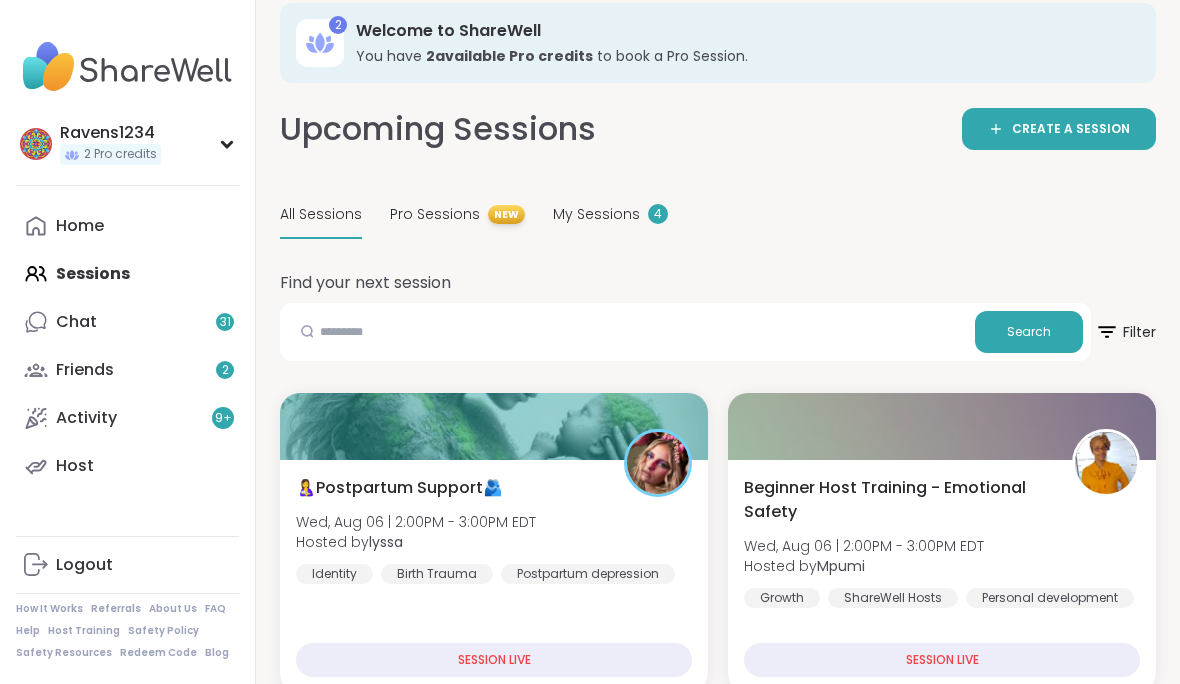 click on "2 Welcome to ShareWell You have   2  available Pro credit s   to book a Pro Session." at bounding box center (718, 43) 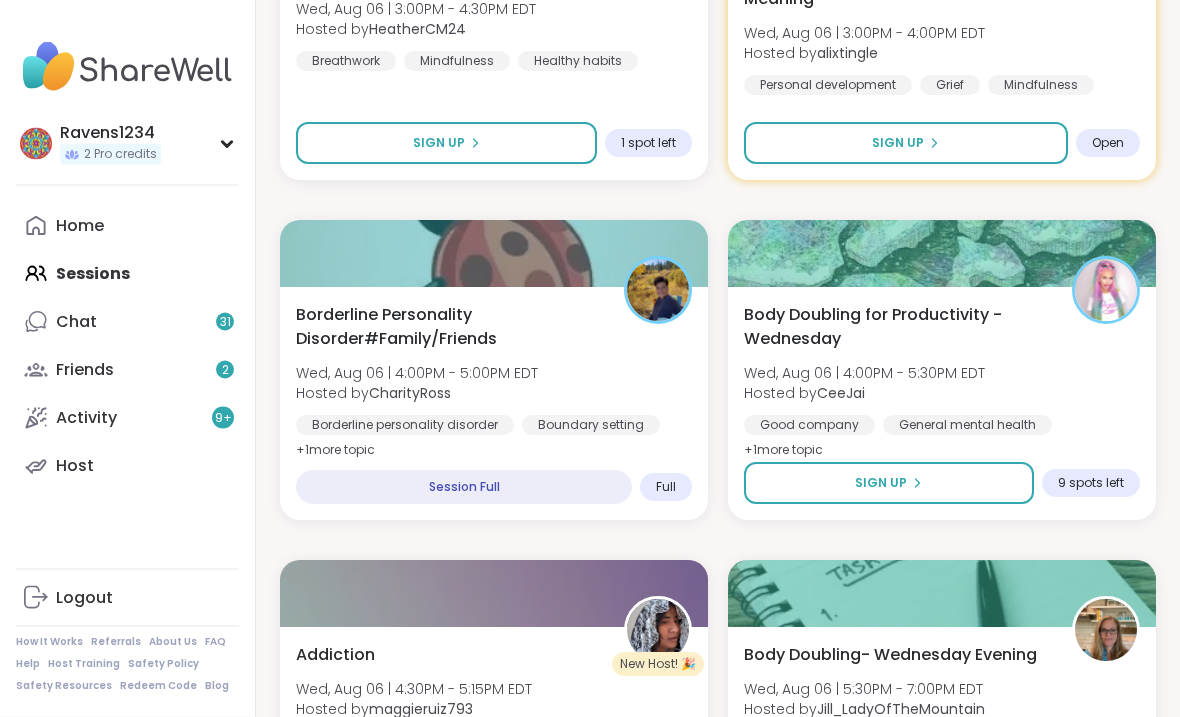 scroll, scrollTop: 1214, scrollLeft: 0, axis: vertical 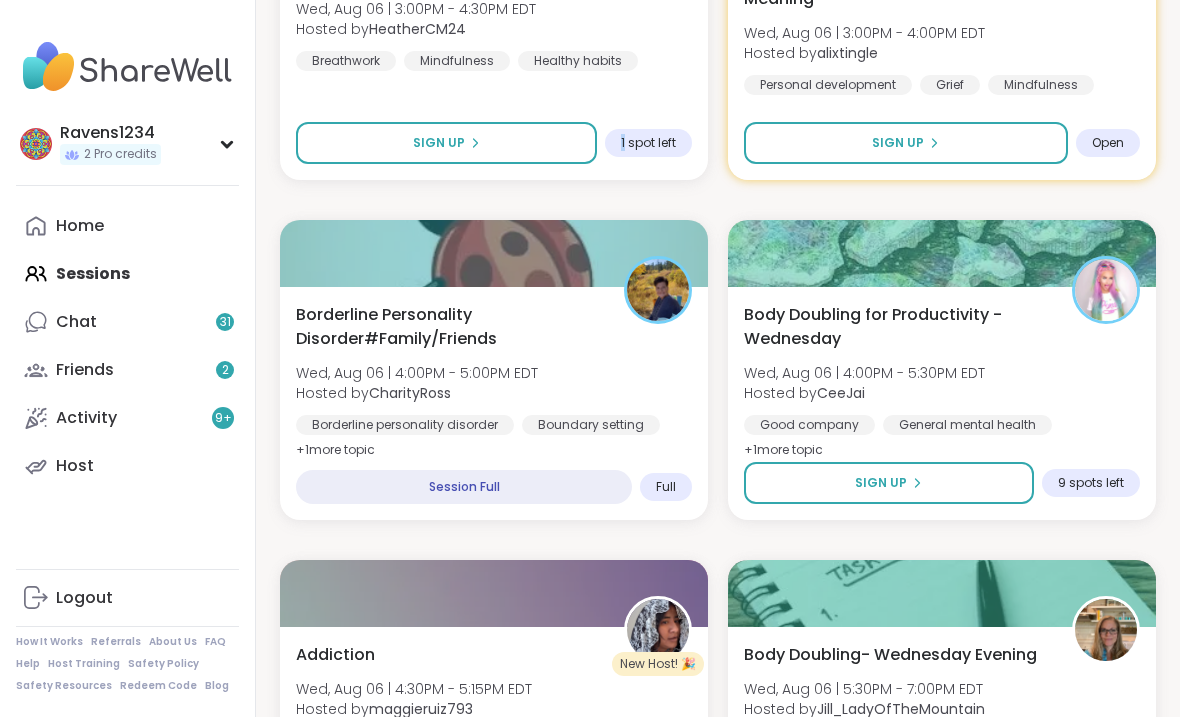 click on "Humpday Health w/ Heather Wed, Aug 06 | 3:00PM - 4:30PM EDT Hosted by  HeatherCM24 Breathwork Mindfulness Healthy habits Sign Up 1 spot left" at bounding box center (494, 63) 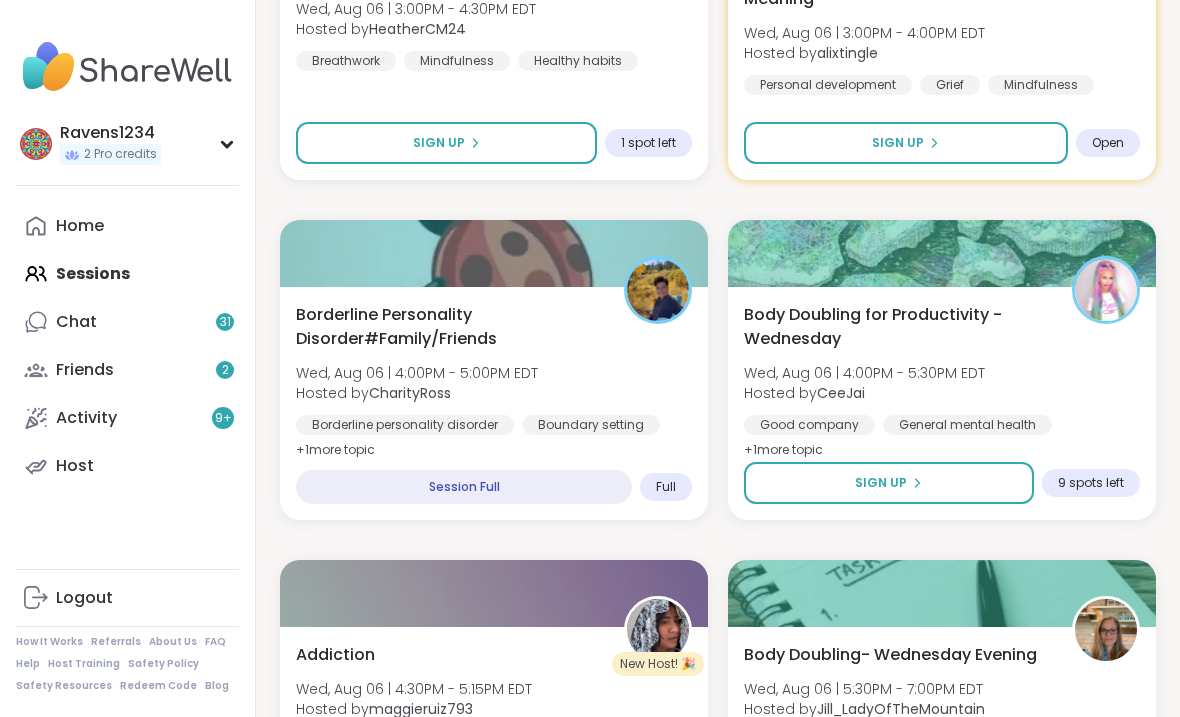 click at bounding box center (910, 80) 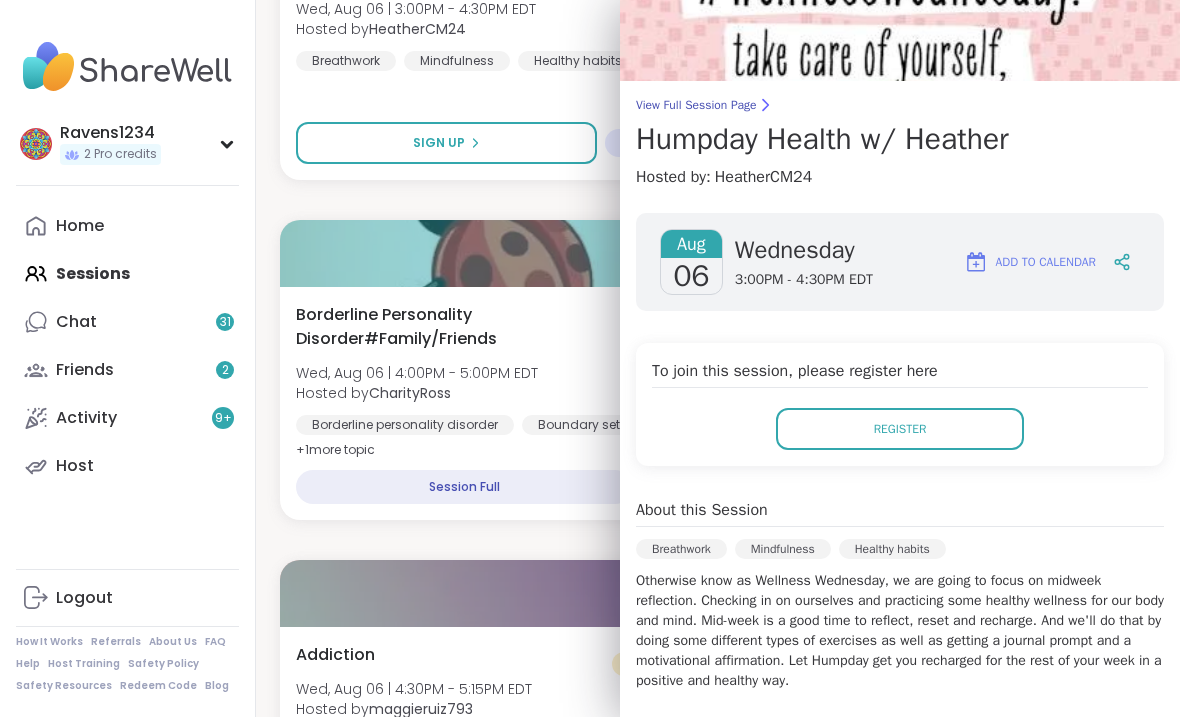 scroll, scrollTop: 81, scrollLeft: 0, axis: vertical 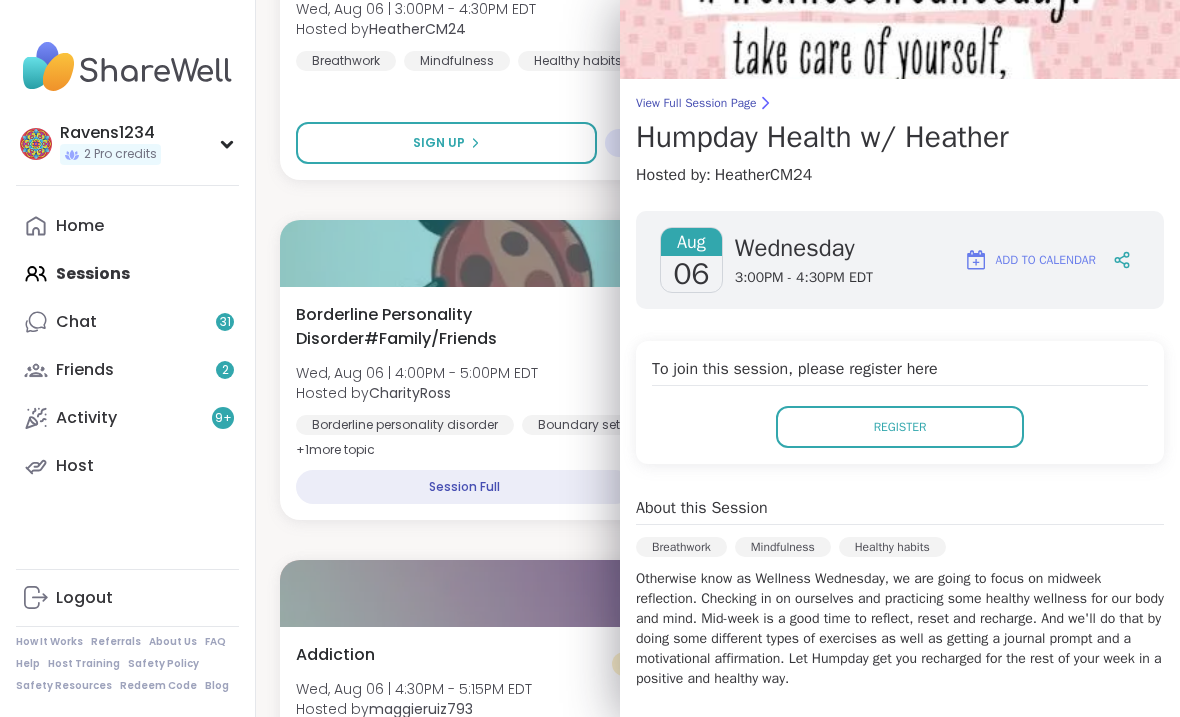 click at bounding box center (494, 253) 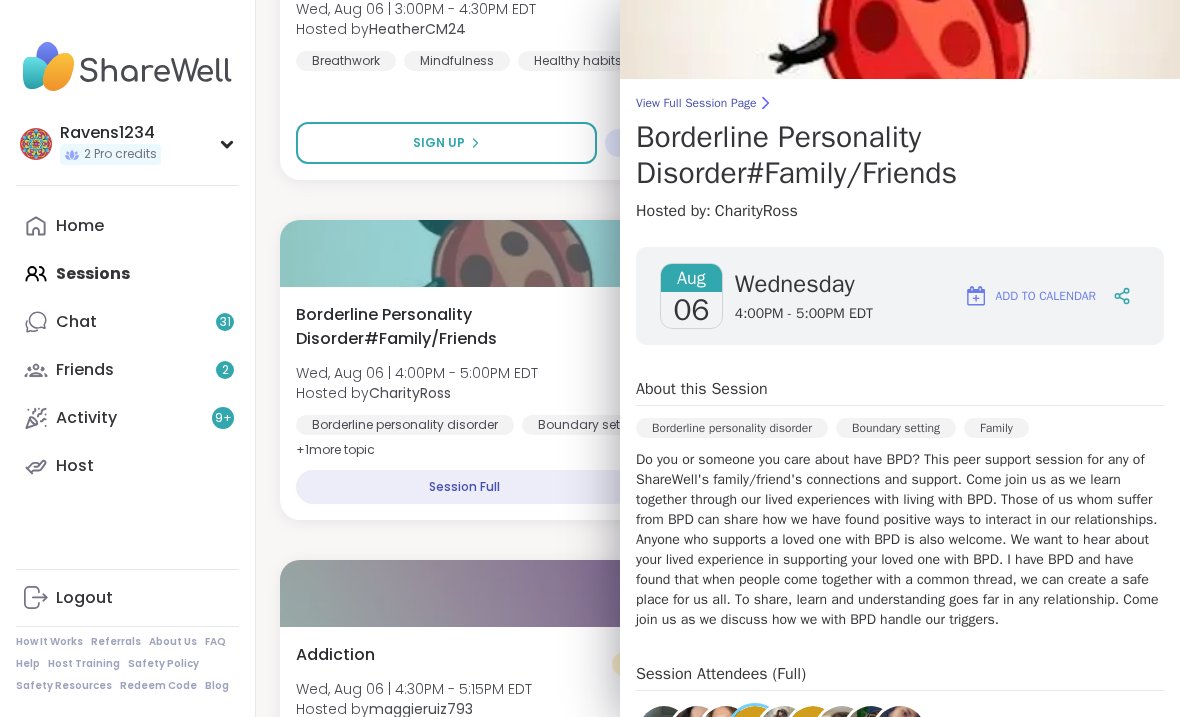 click at bounding box center [494, 253] 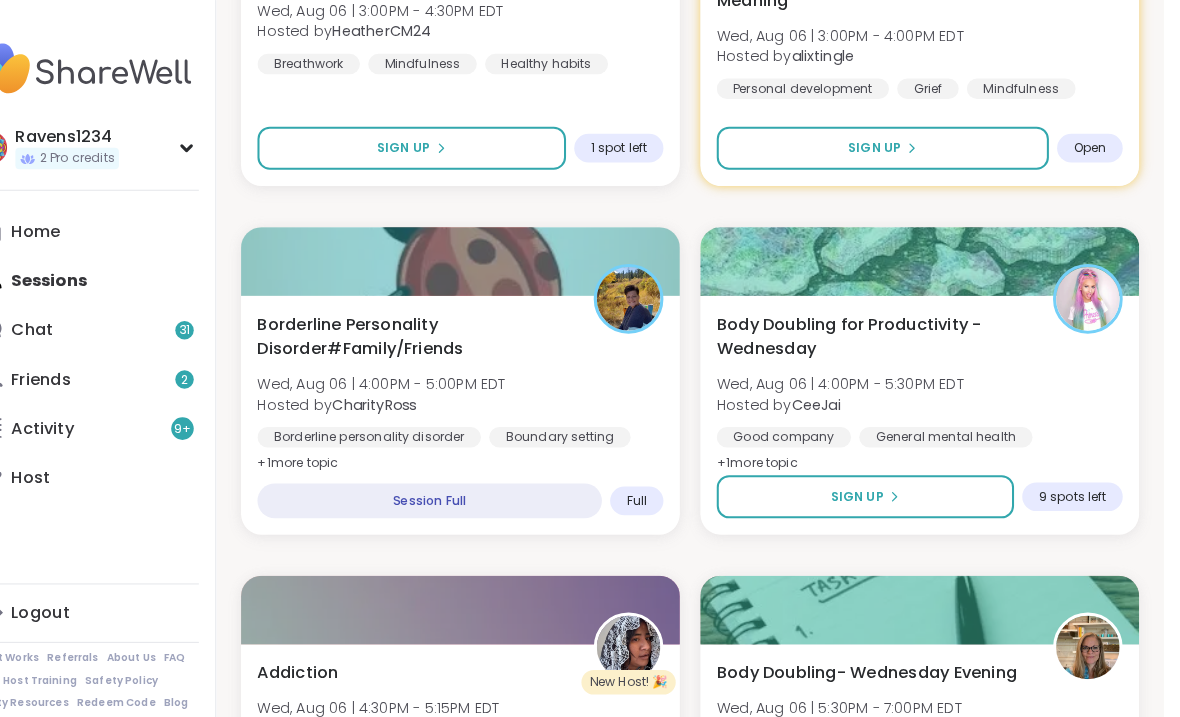scroll, scrollTop: 1211, scrollLeft: 0, axis: vertical 